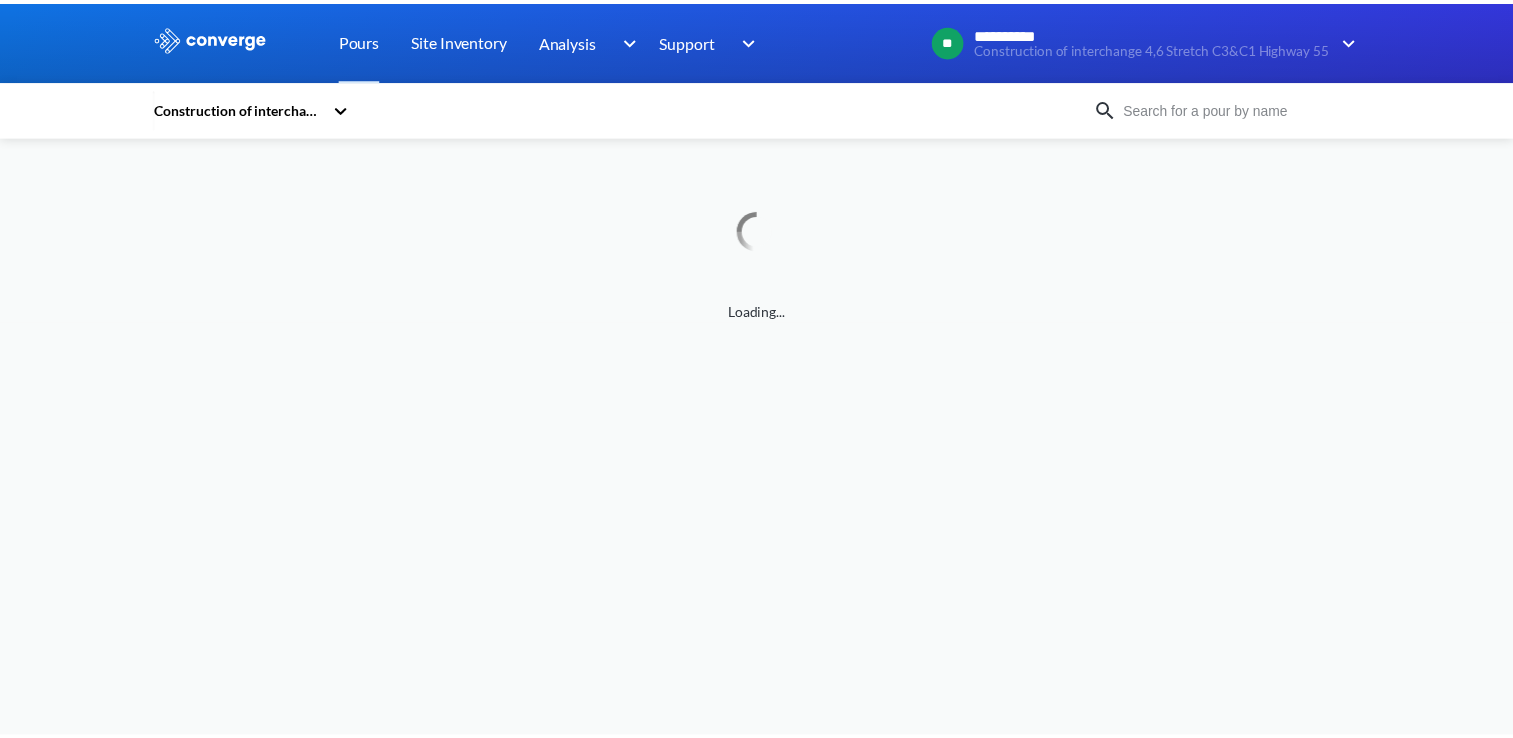 scroll, scrollTop: 0, scrollLeft: 0, axis: both 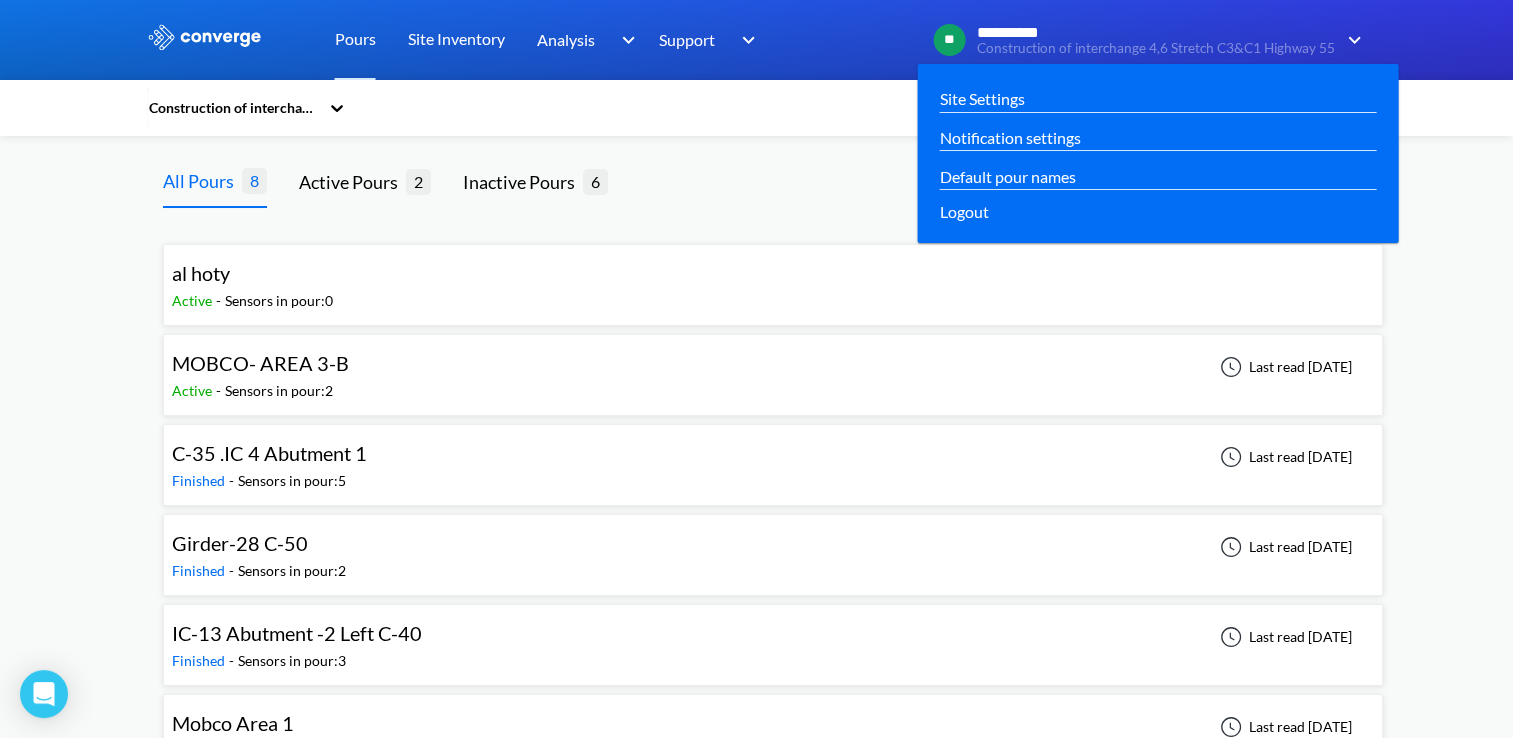 click at bounding box center [1351, 40] 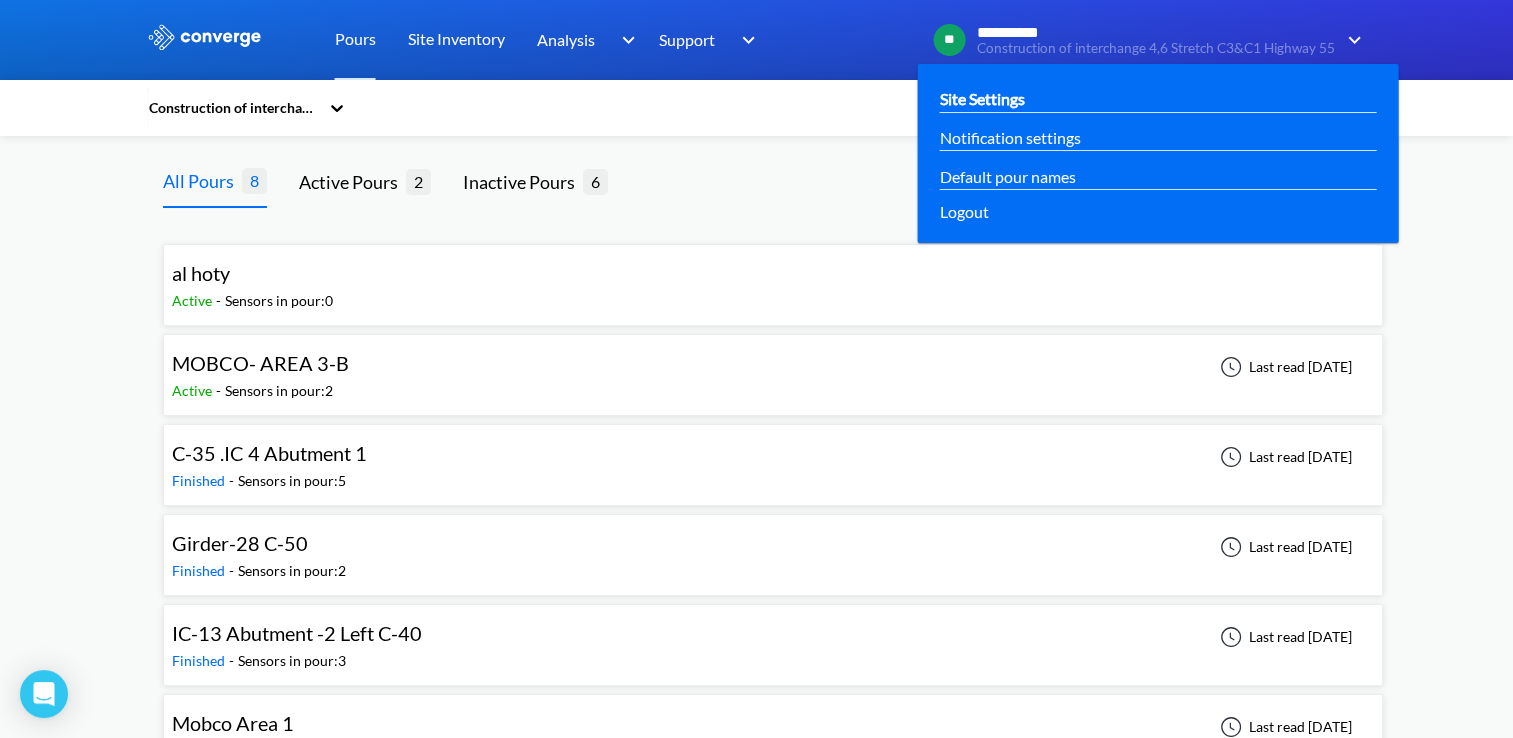 click on "Site Settings" at bounding box center (982, 98) 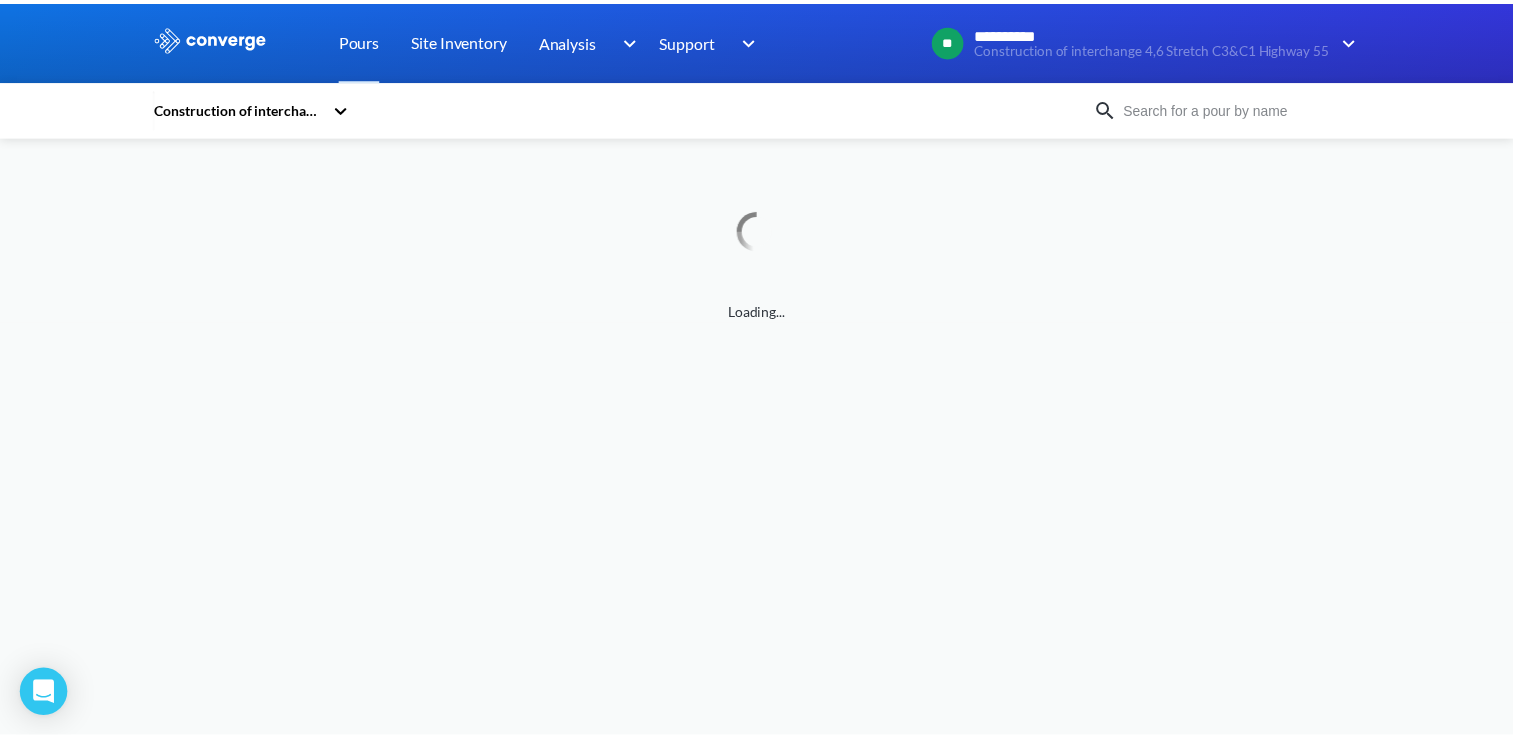 scroll, scrollTop: 0, scrollLeft: 0, axis: both 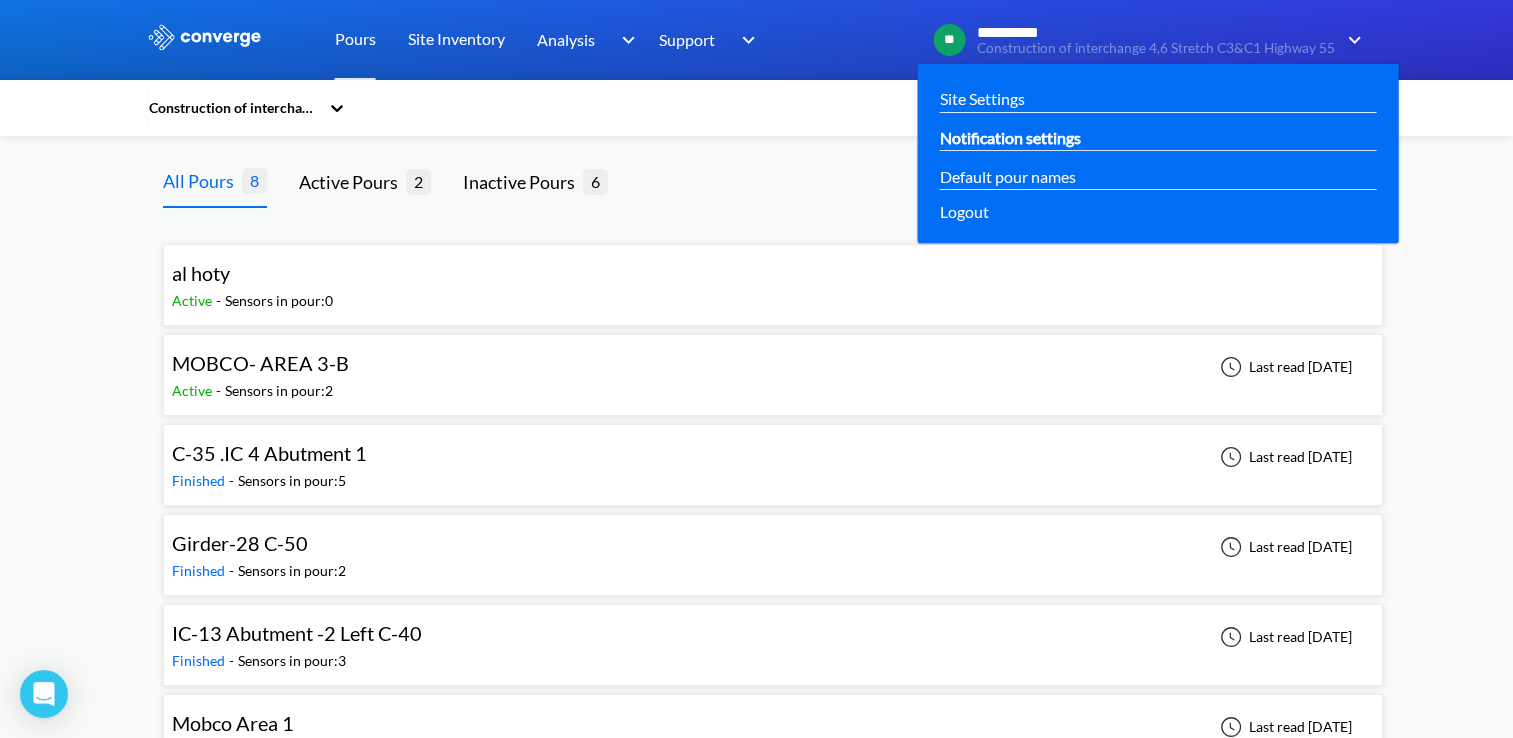 click on "Notification settings" at bounding box center (1010, 137) 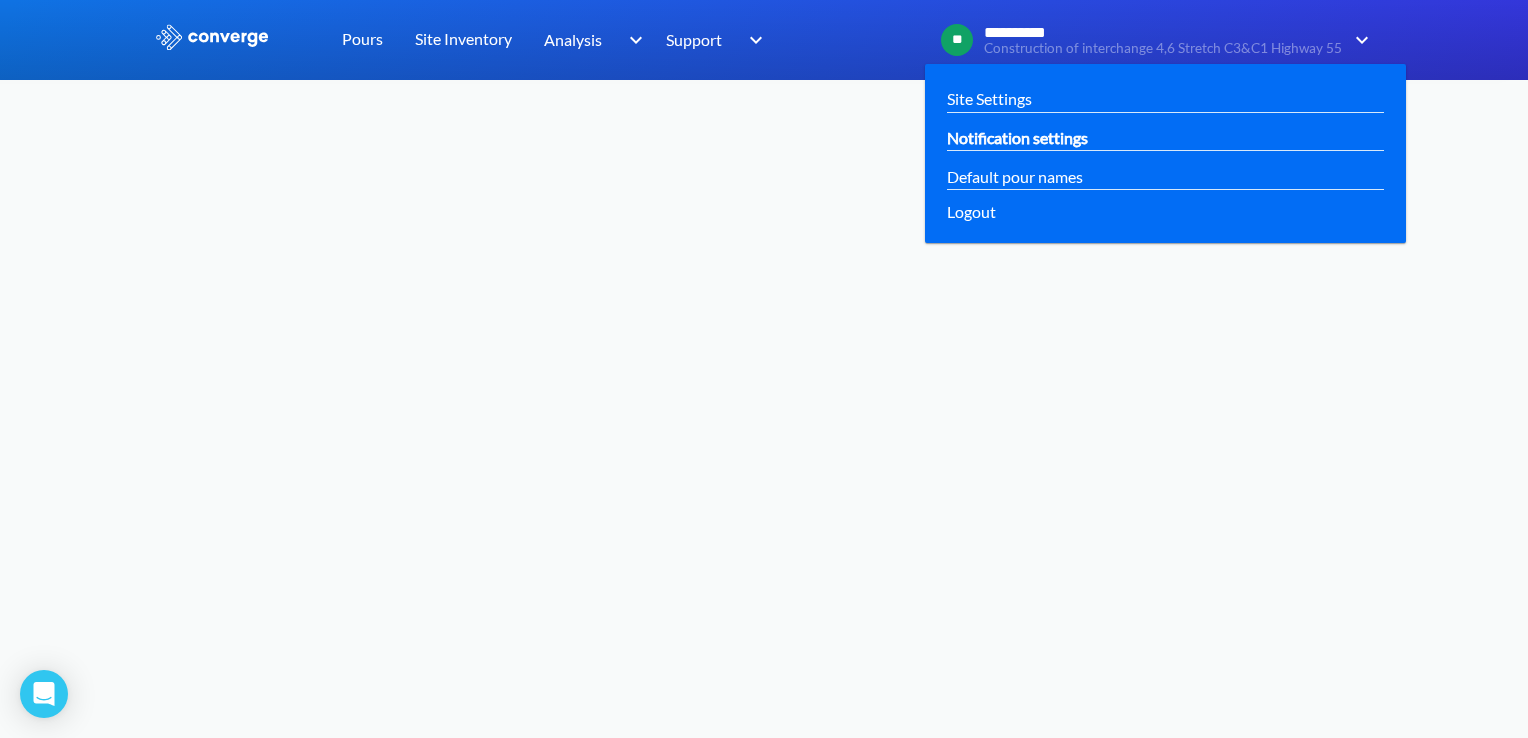 click on "Notification settings" at bounding box center [1017, 137] 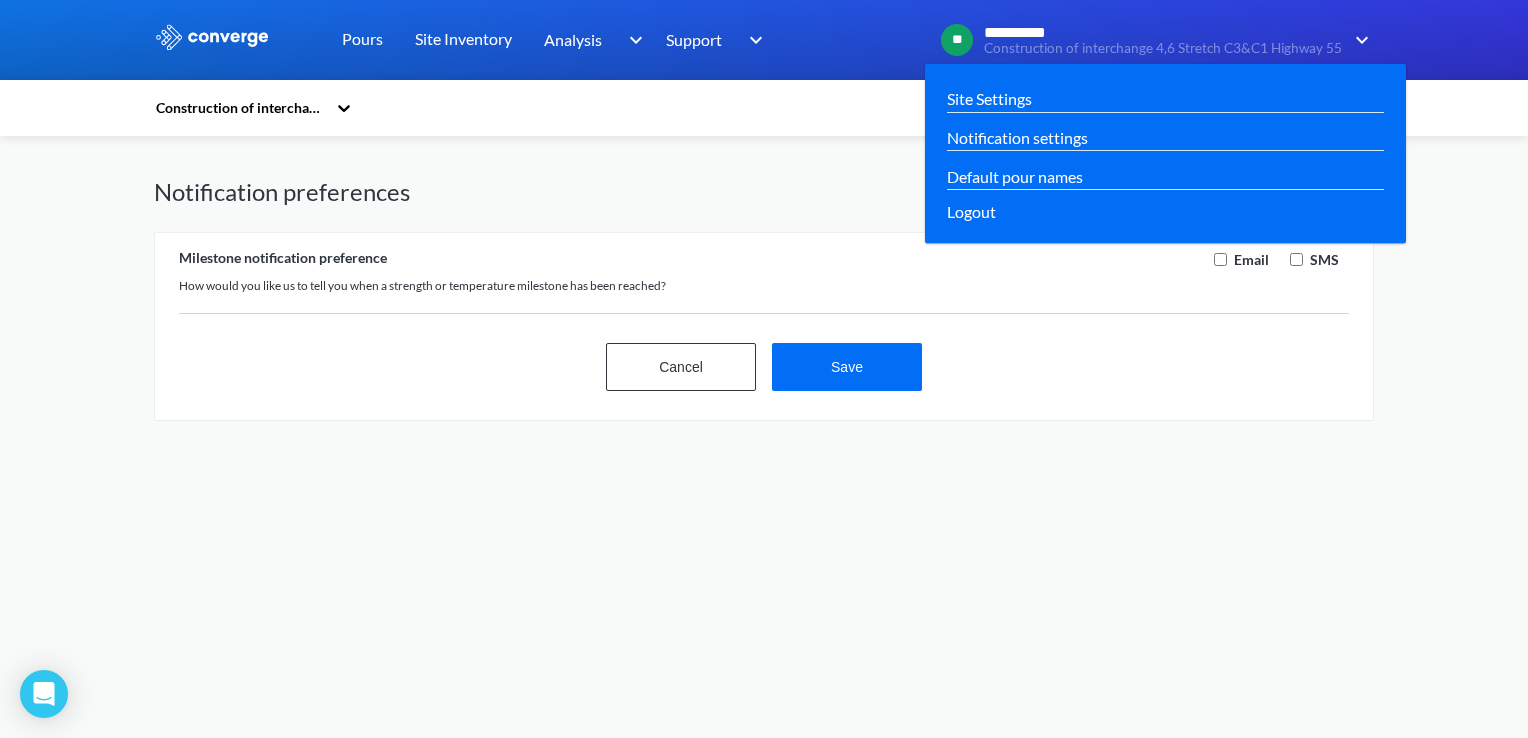 click on "**********" at bounding box center (1161, 33) 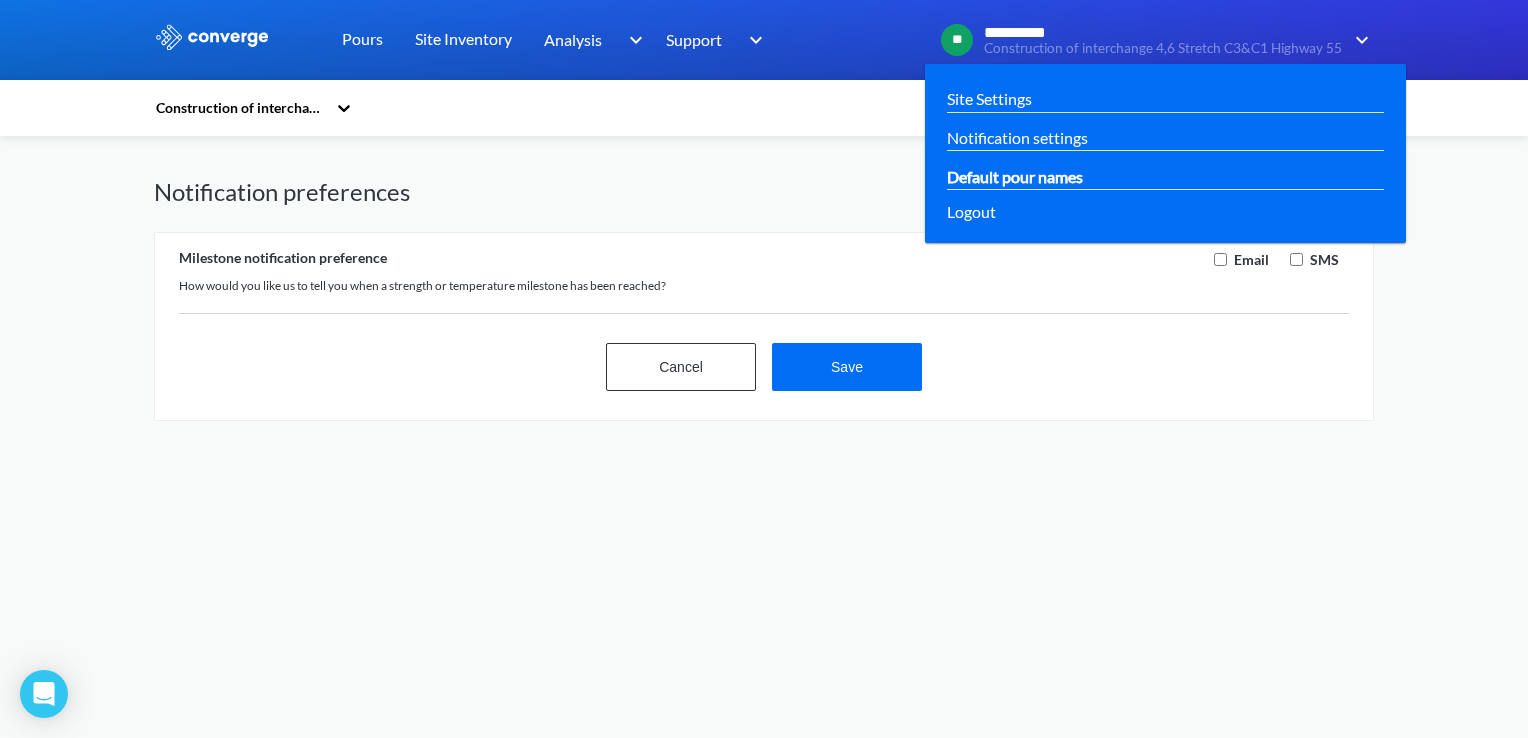 click on "Default pour names" at bounding box center (1015, 176) 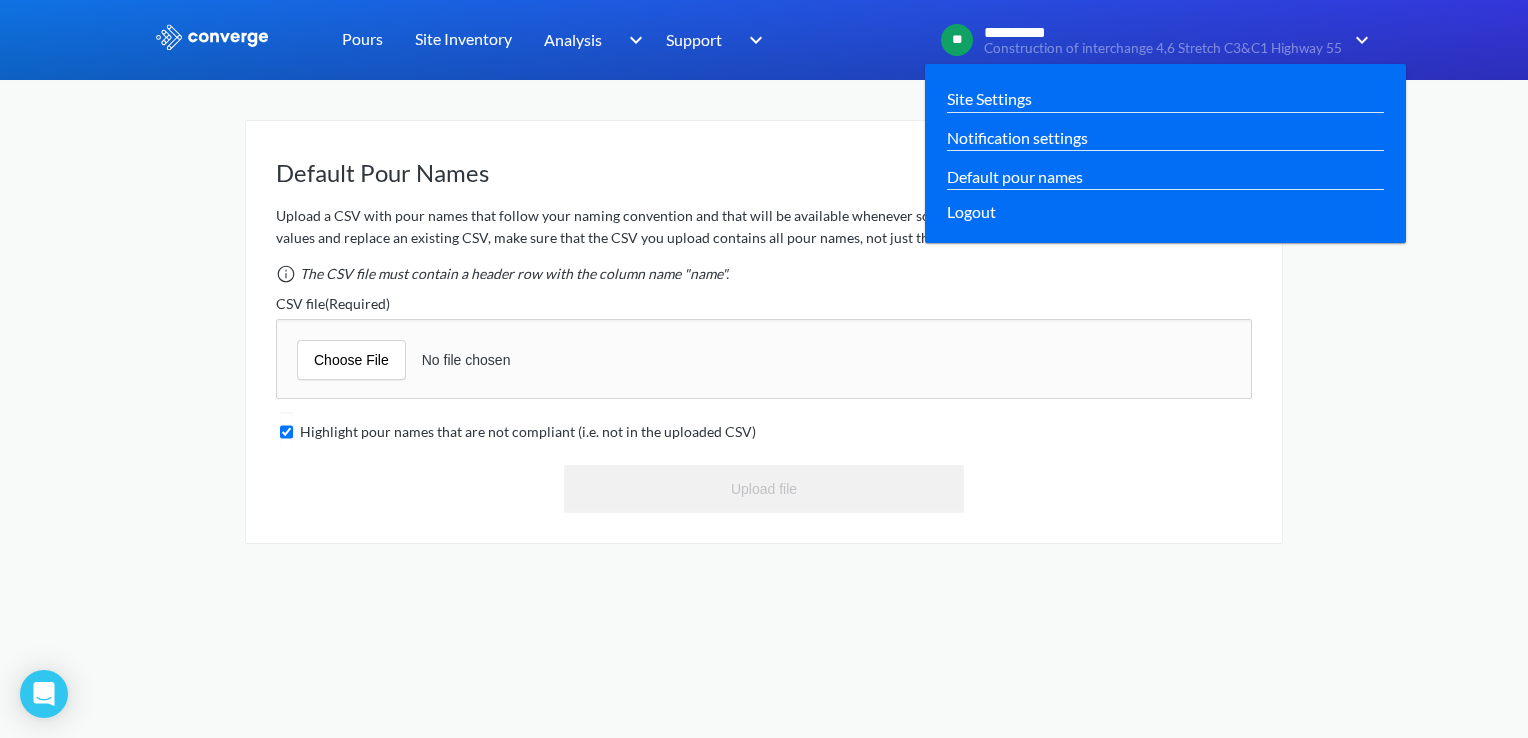 click on "**********" at bounding box center (1161, 33) 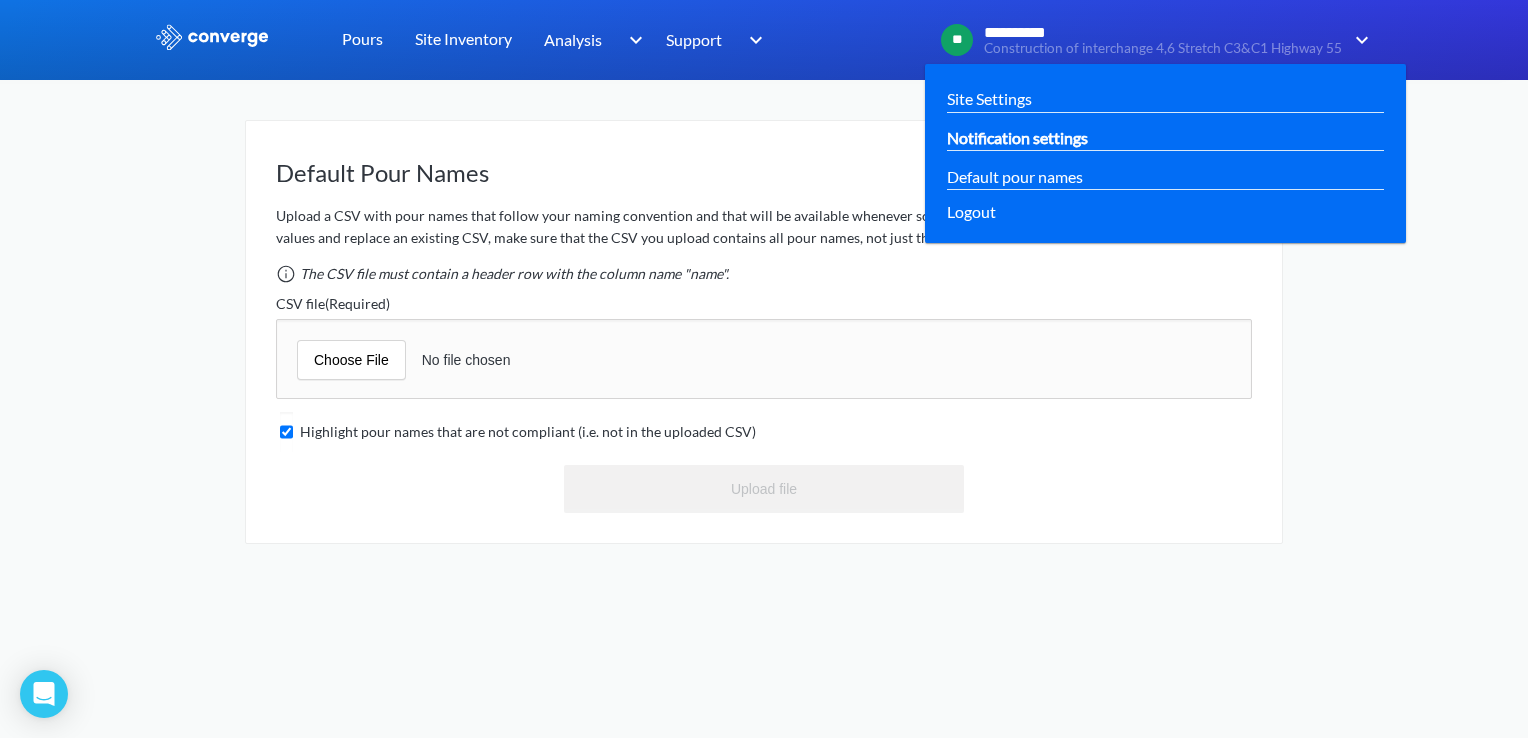 click on "Notification settings" at bounding box center (1017, 137) 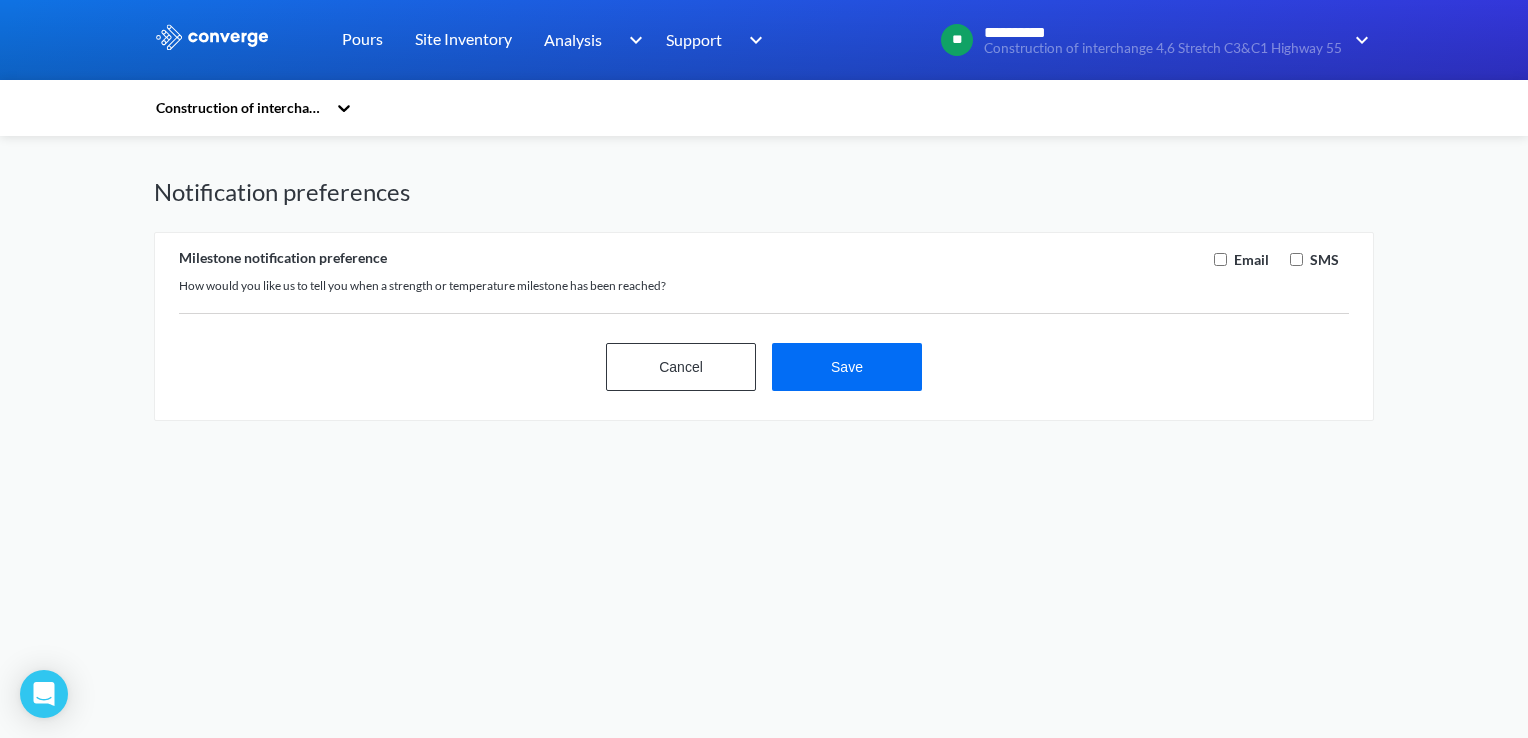 click at bounding box center [764, 40] 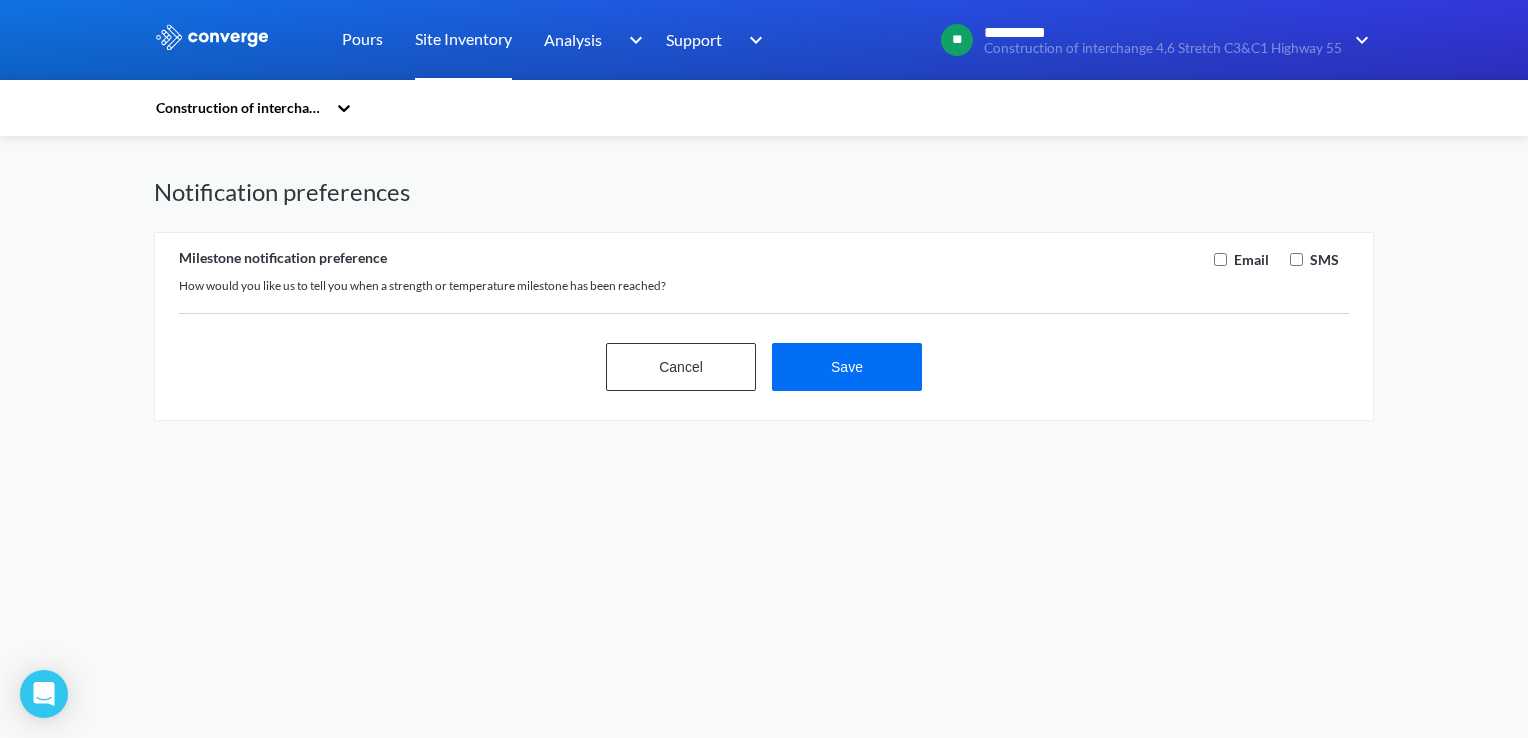 drag, startPoint x: 440, startPoint y: 42, endPoint x: 465, endPoint y: 39, distance: 25.179358 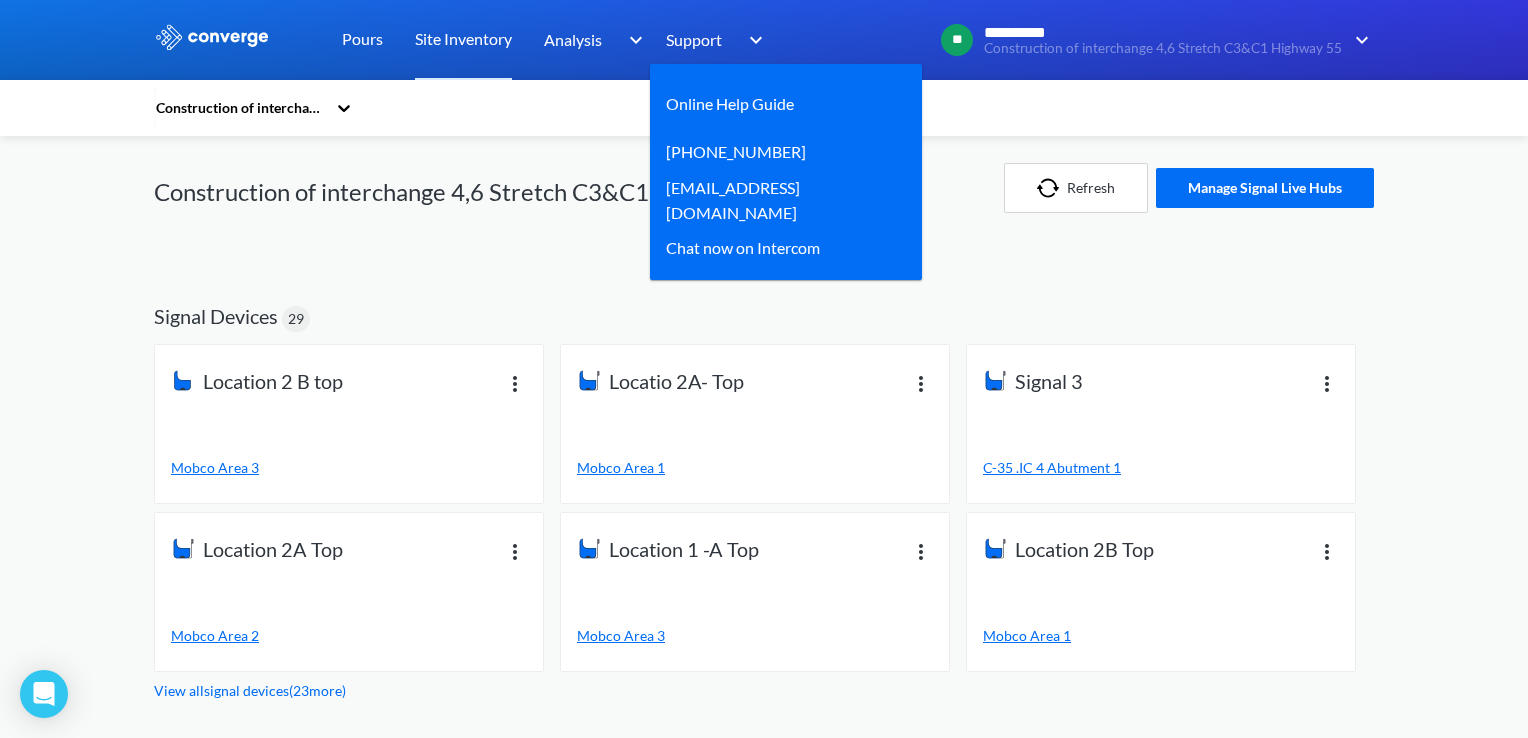 click at bounding box center (752, 40) 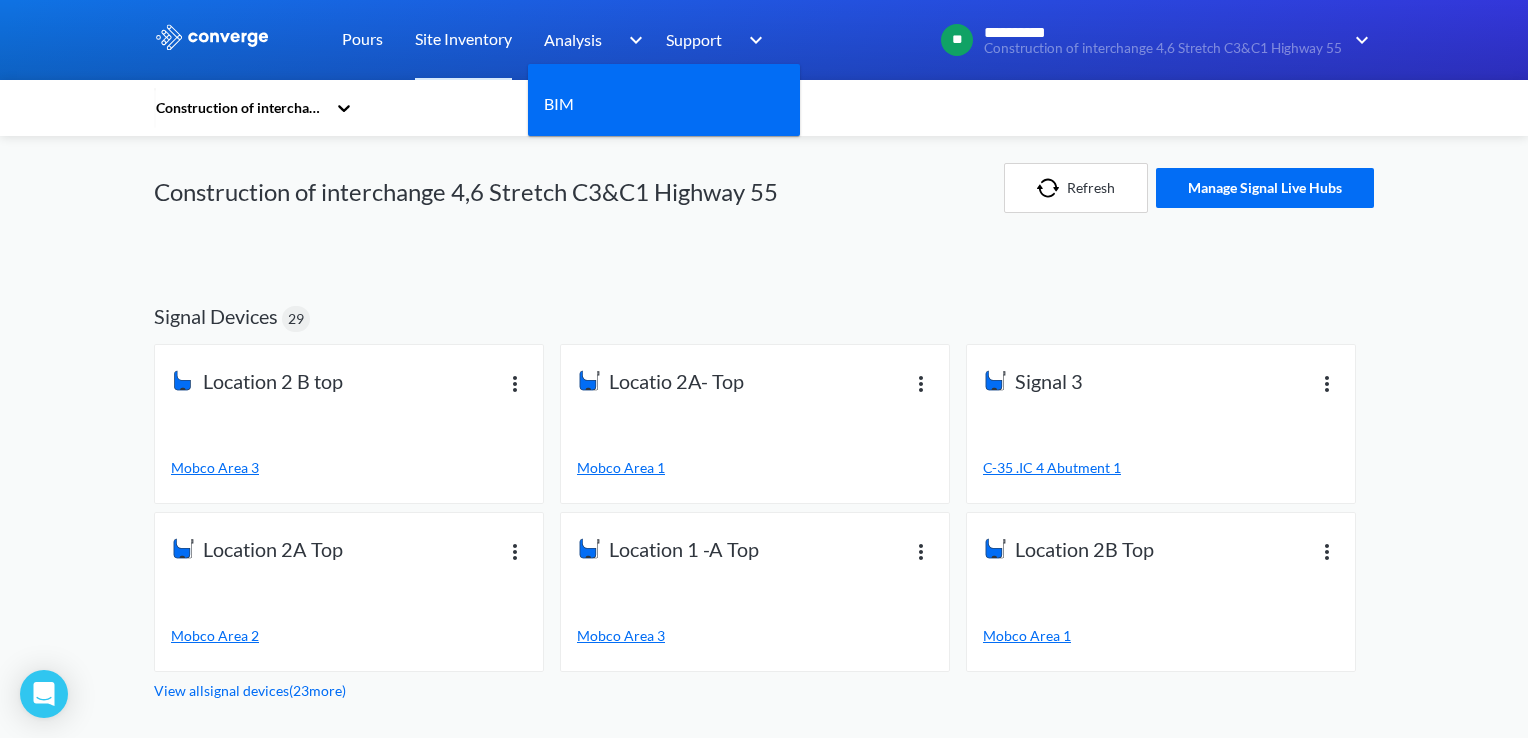 click on "Analysis" at bounding box center [573, 39] 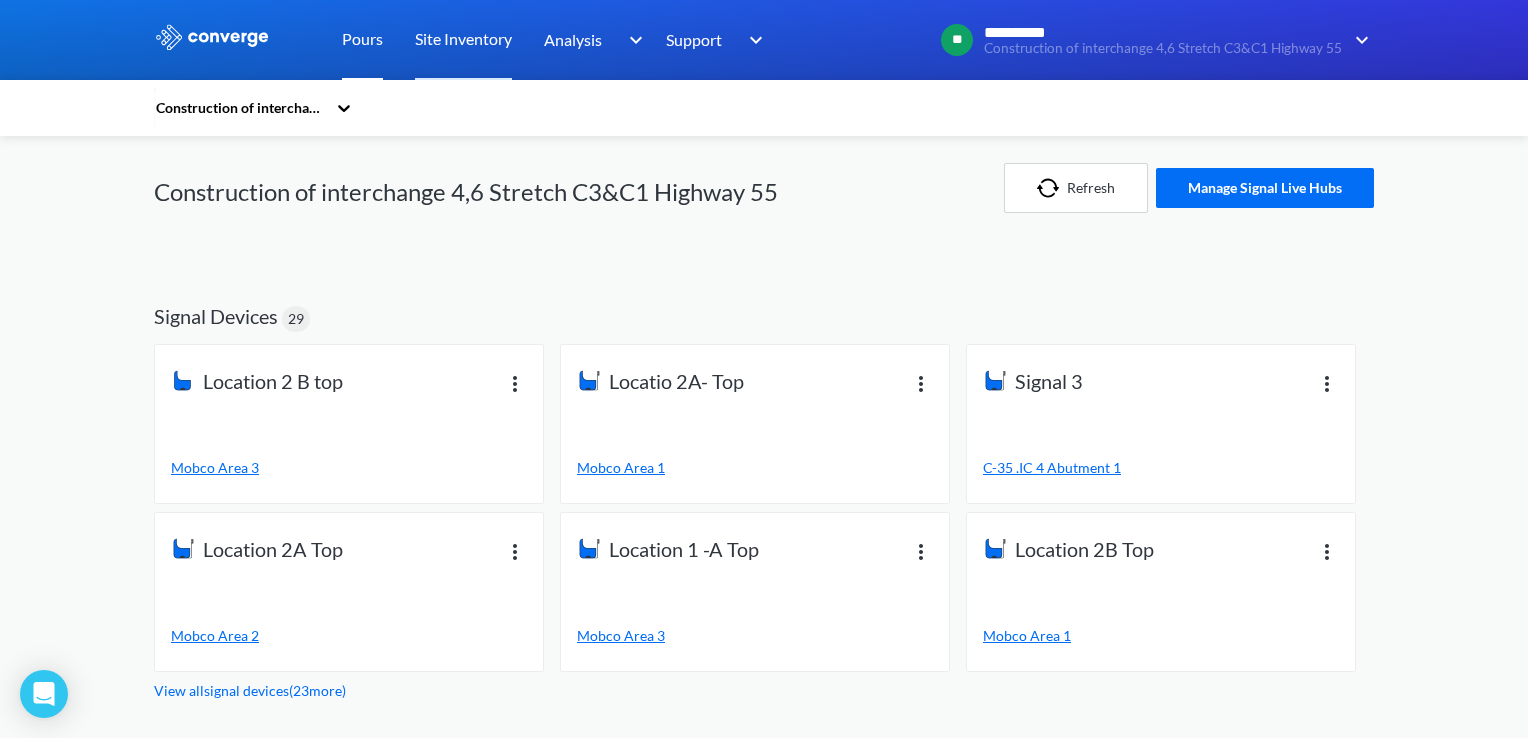click on "Pours" at bounding box center [362, 40] 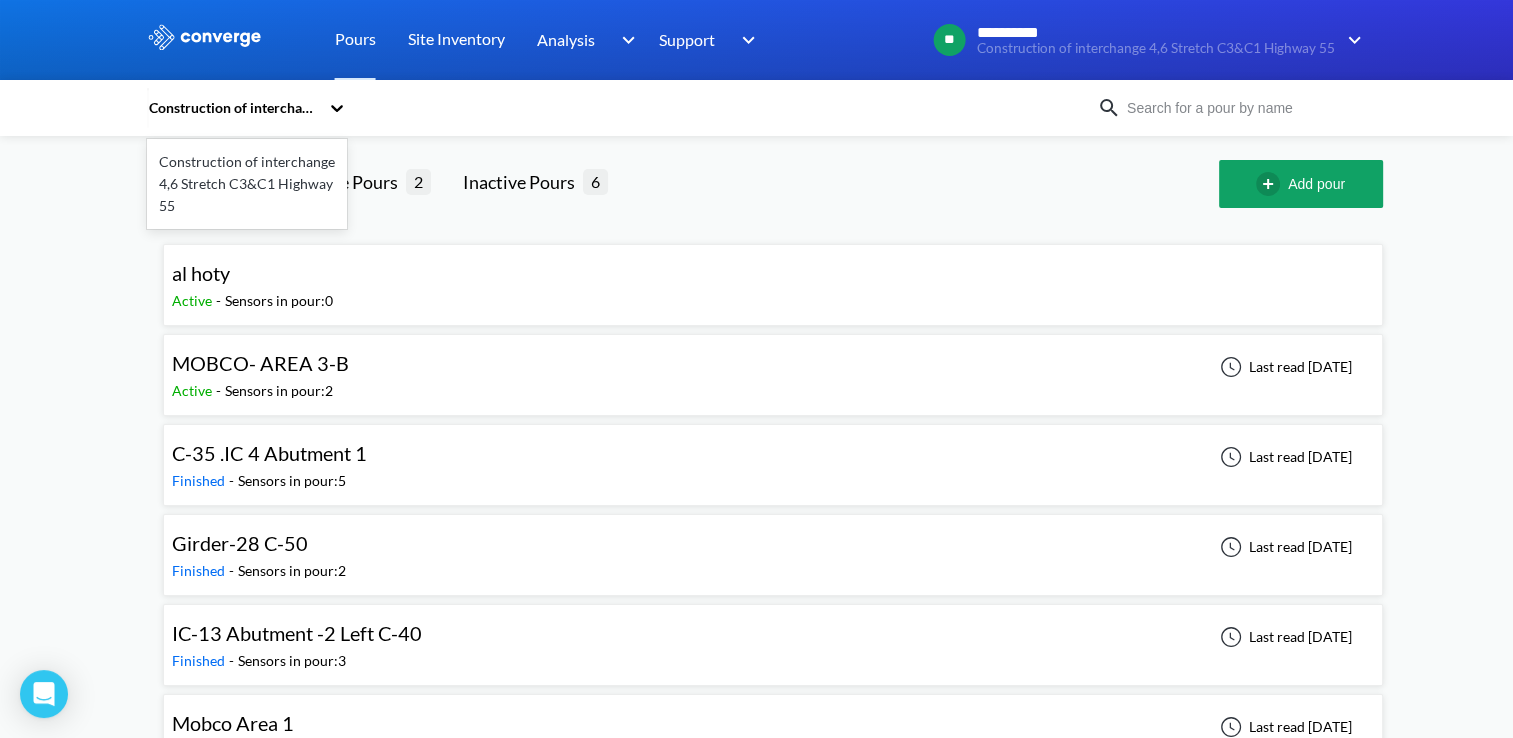 click on "Construction of interchange 4,6 Stretch C3&C1 Highway 55" at bounding box center (237, 108) 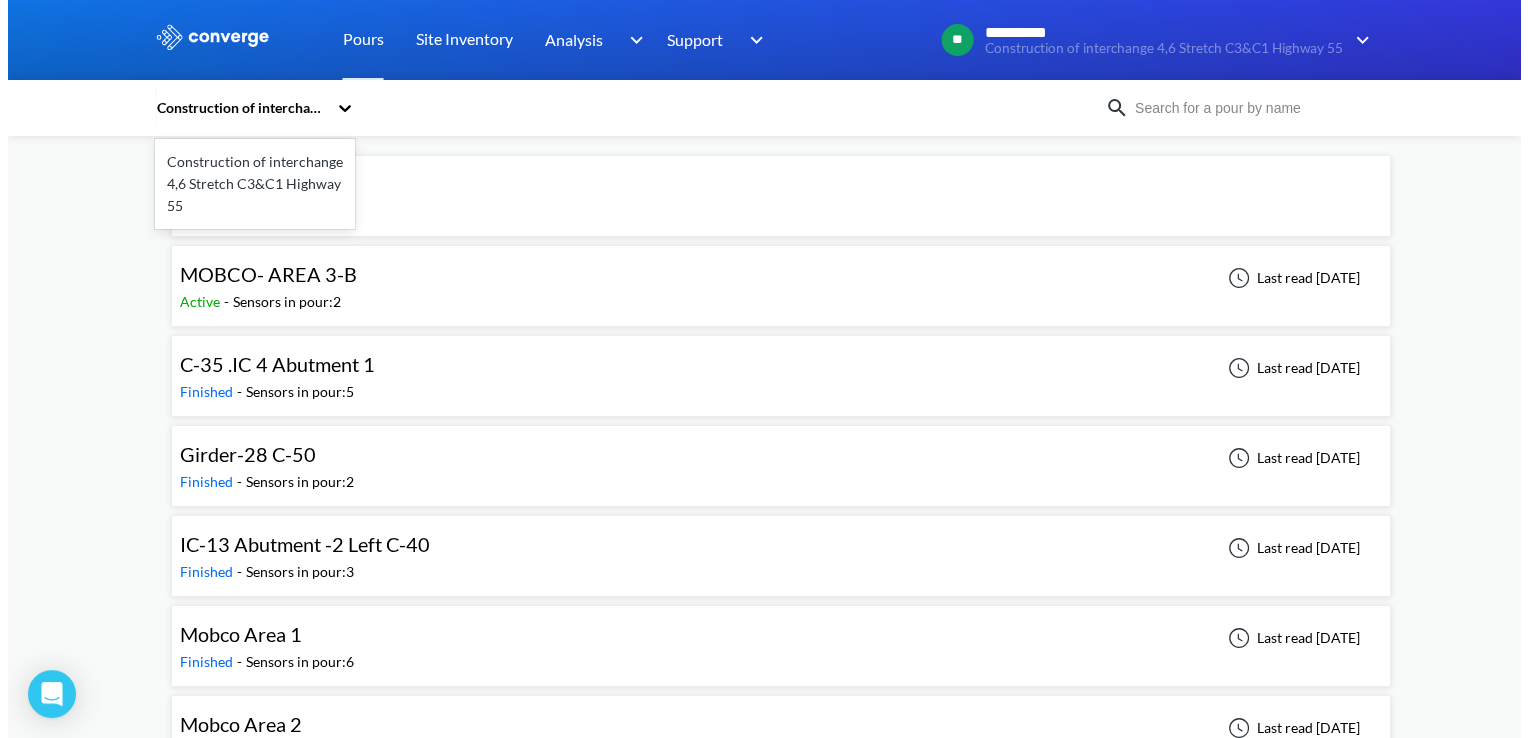 scroll, scrollTop: 0, scrollLeft: 0, axis: both 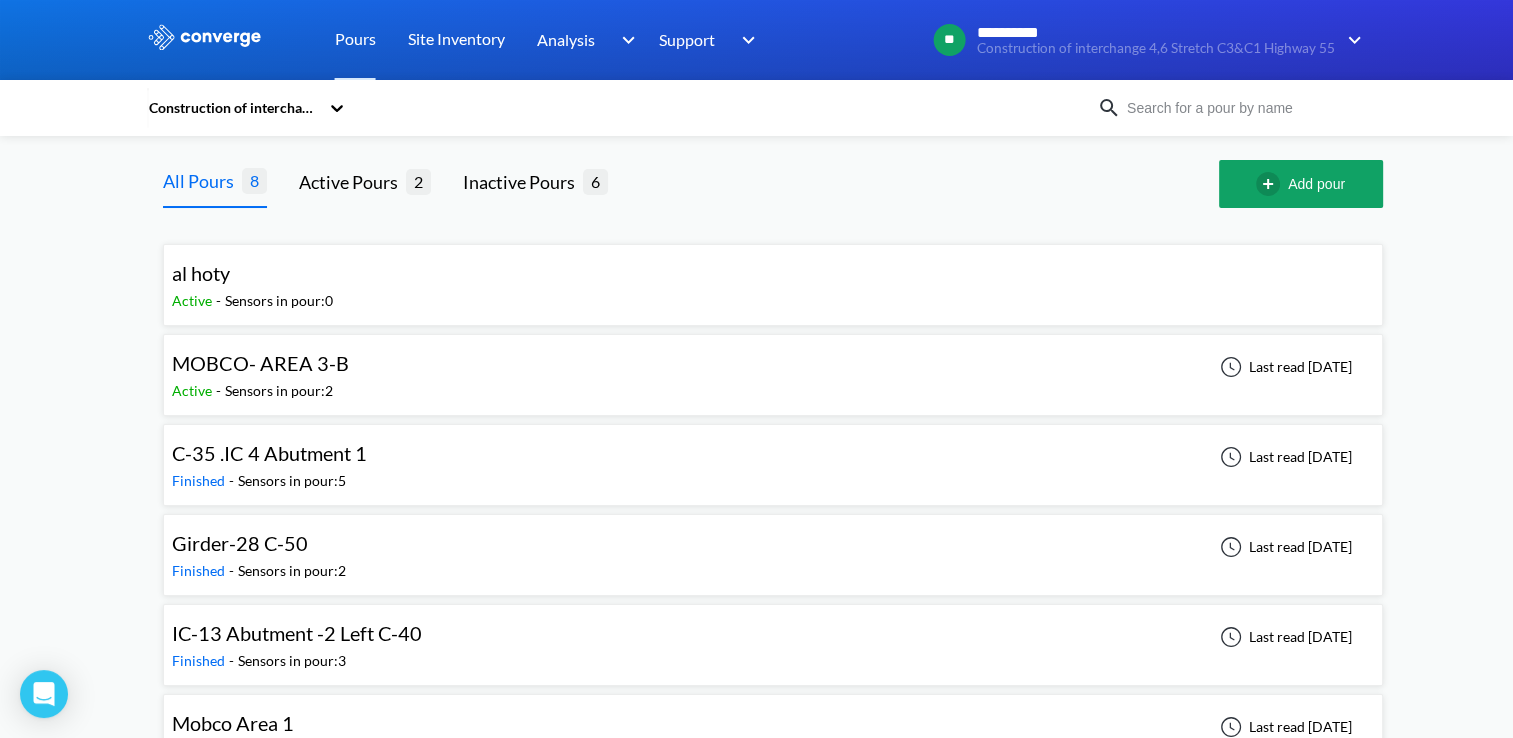 drag, startPoint x: 337, startPoint y: 94, endPoint x: 311, endPoint y: 104, distance: 27.856777 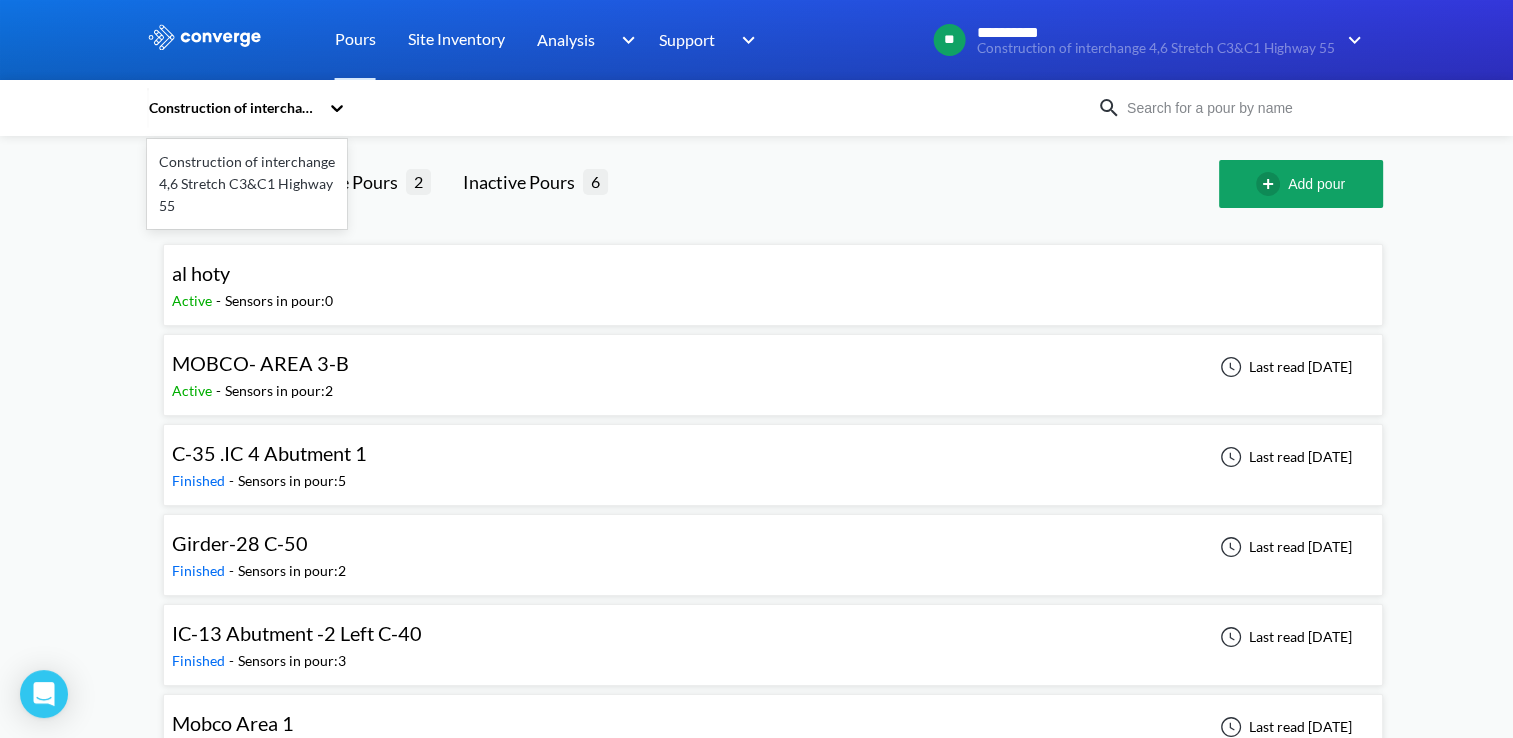 click on "Construction of interchange 4,6 Stretch C3&C1 Highway 55" at bounding box center (233, 108) 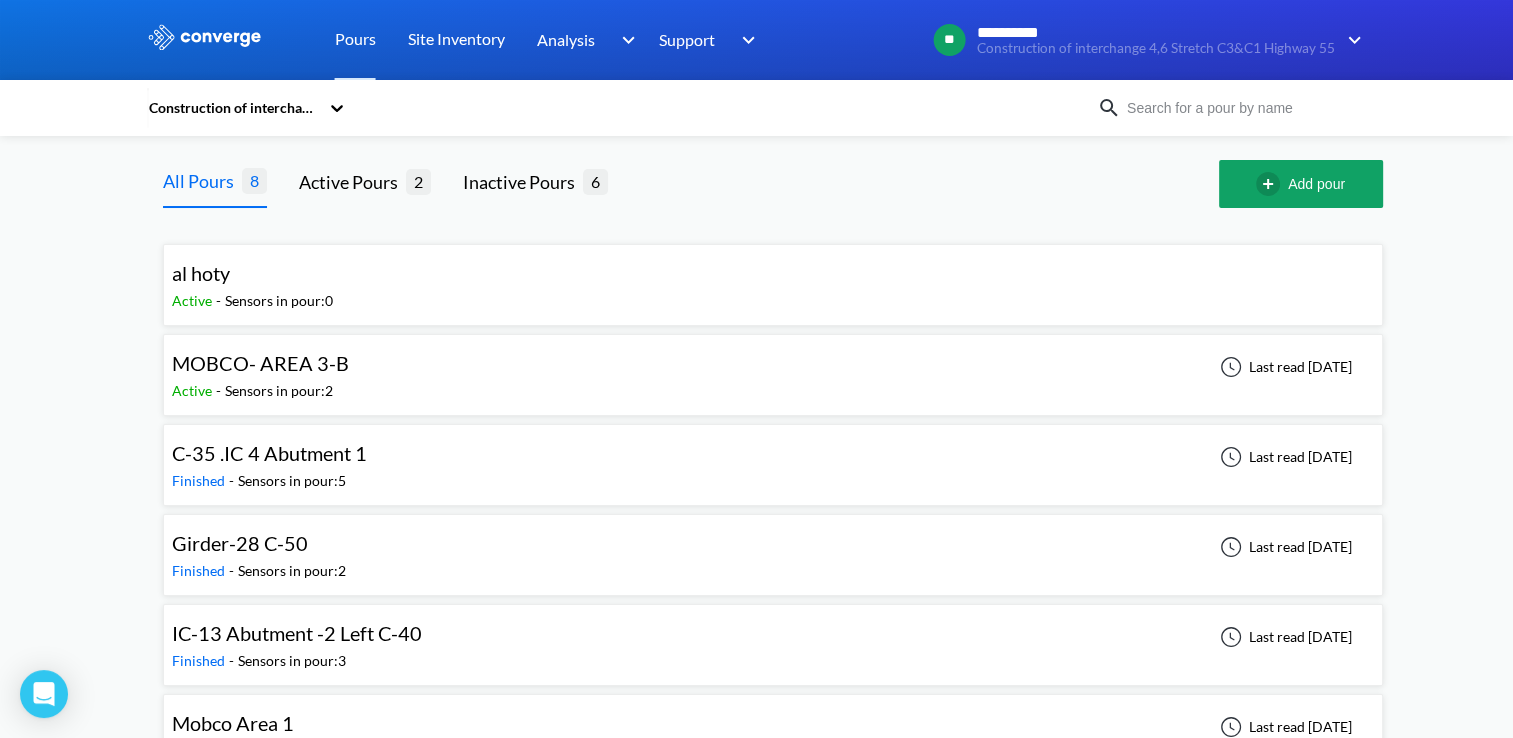 click on "Construction of interchange 4,6 Stretch C3&C1 Highway 55" at bounding box center [233, 108] 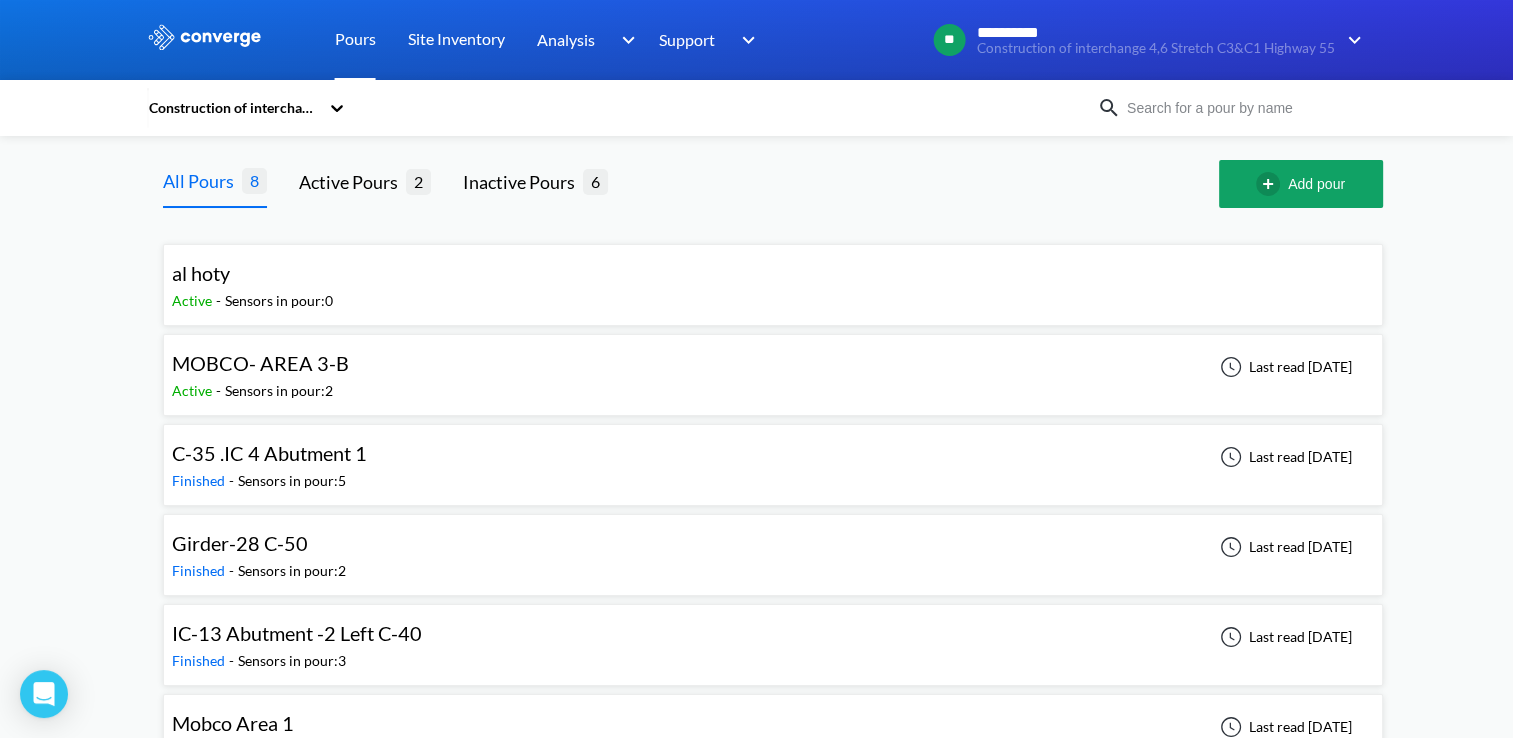click on "Pours" at bounding box center [355, 40] 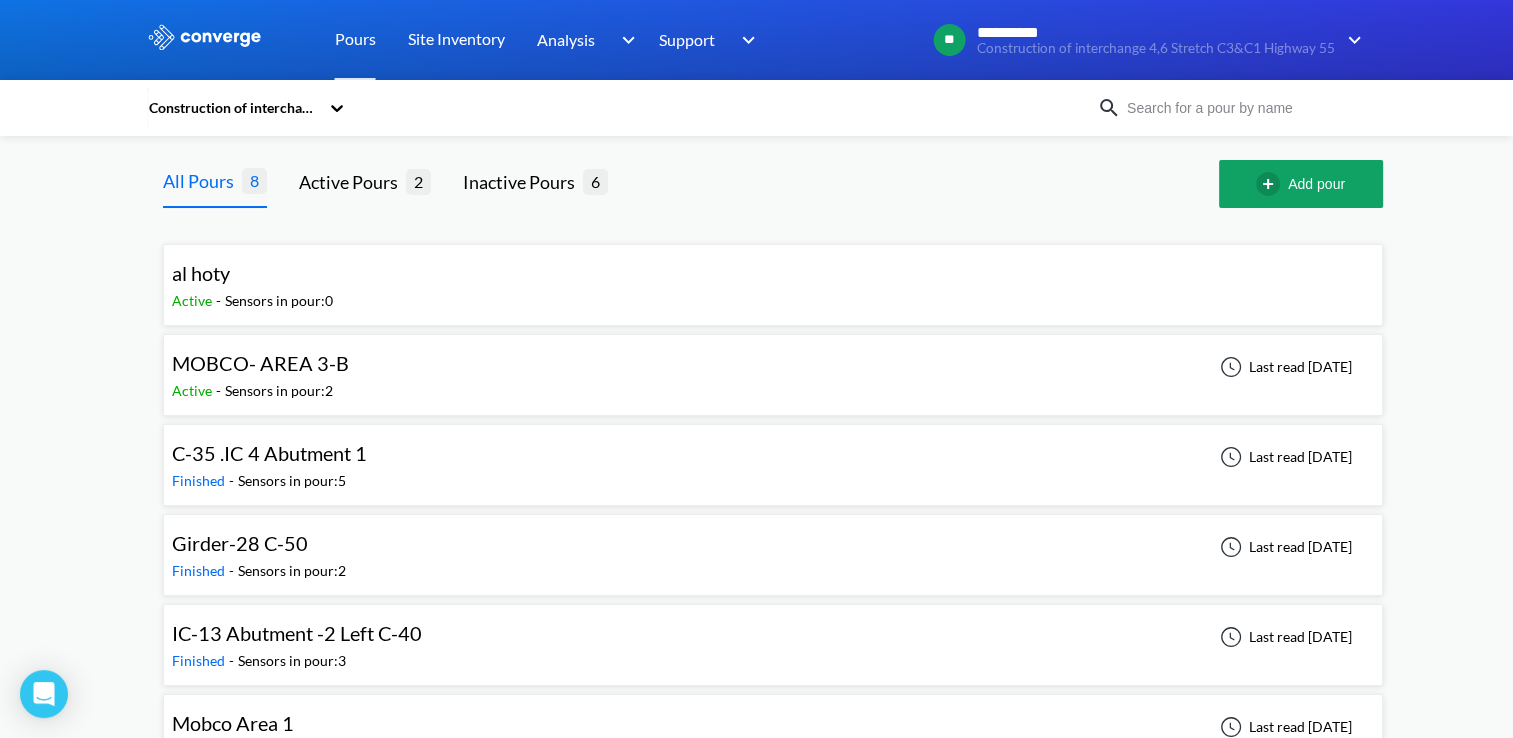 click at bounding box center [205, 37] 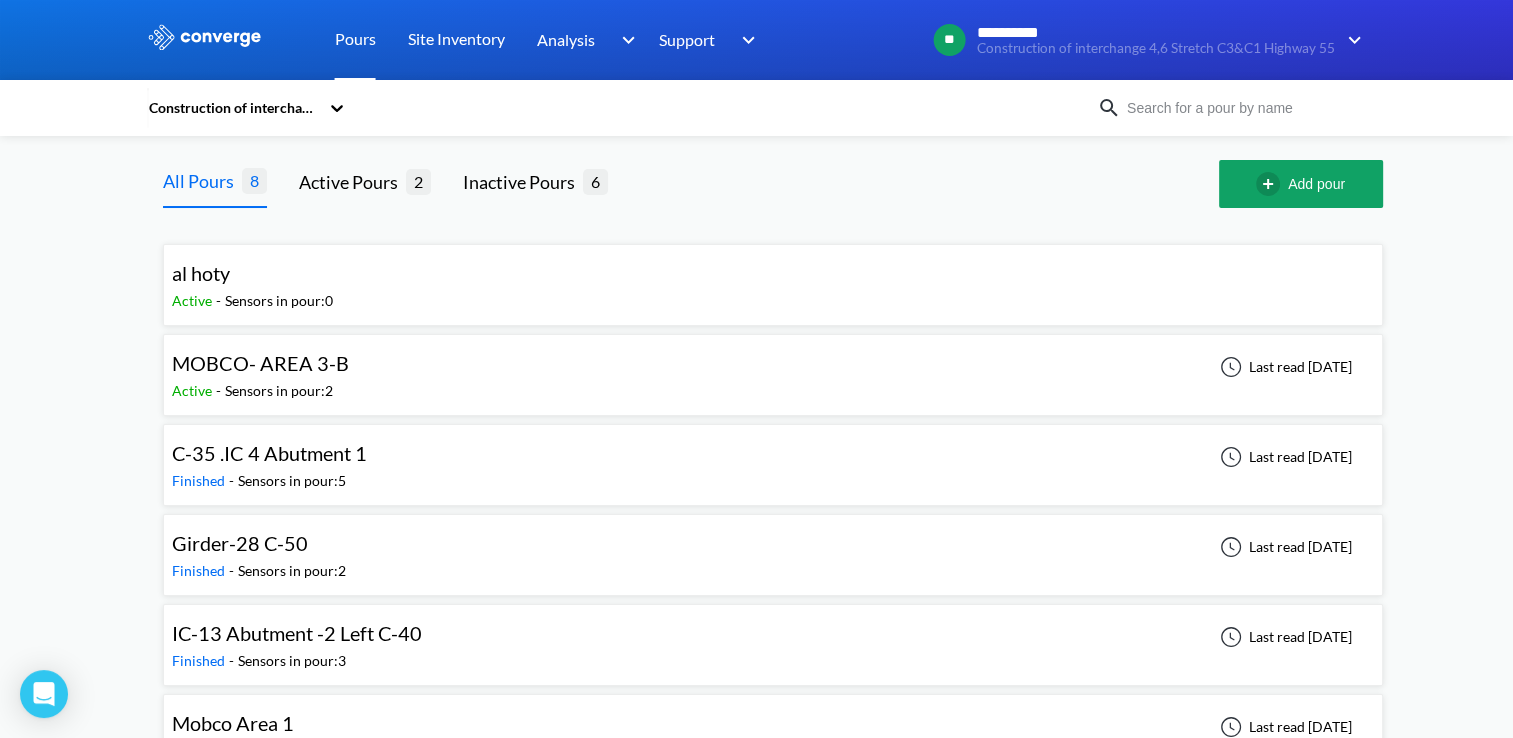 click on "Pours" at bounding box center [355, 40] 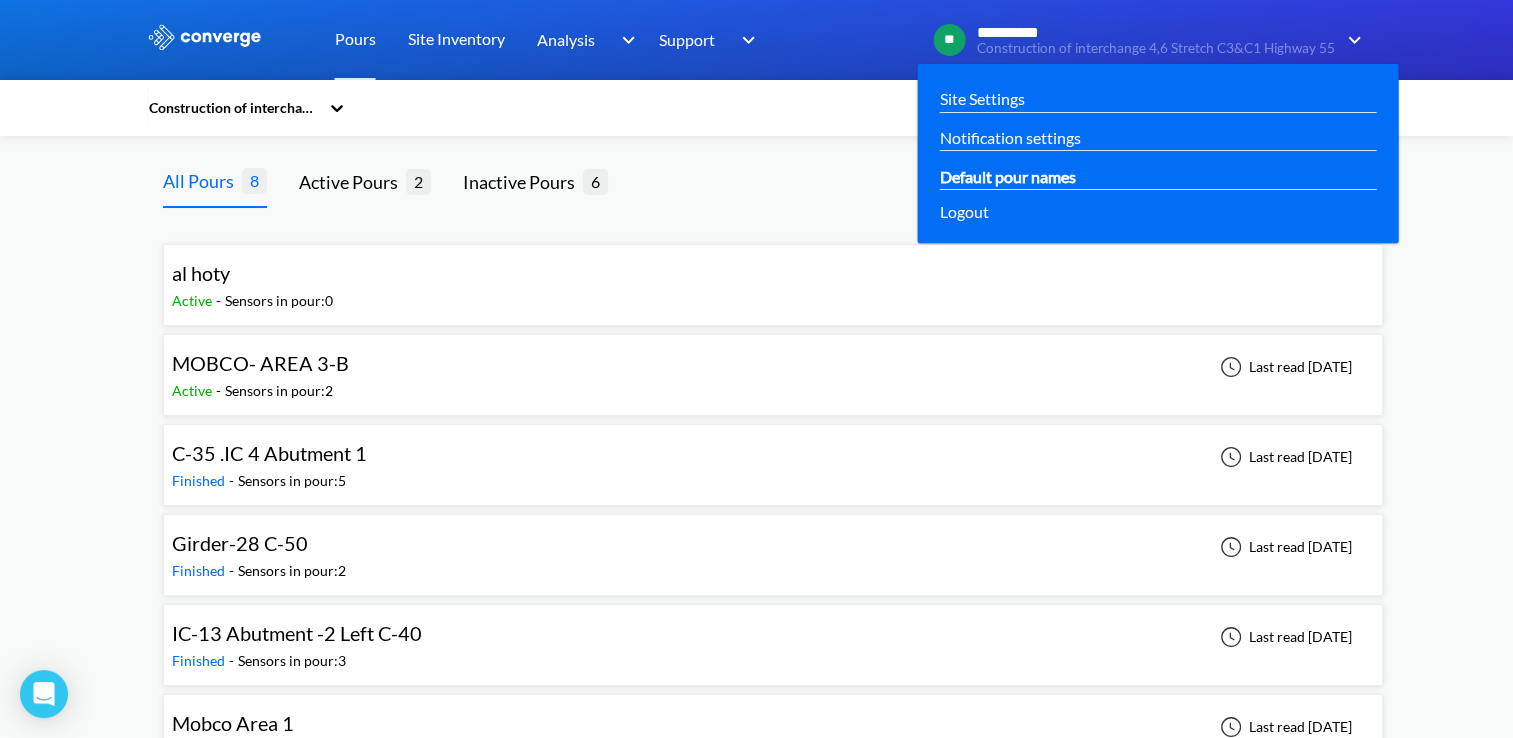 click on "Default pour names" at bounding box center [1008, 176] 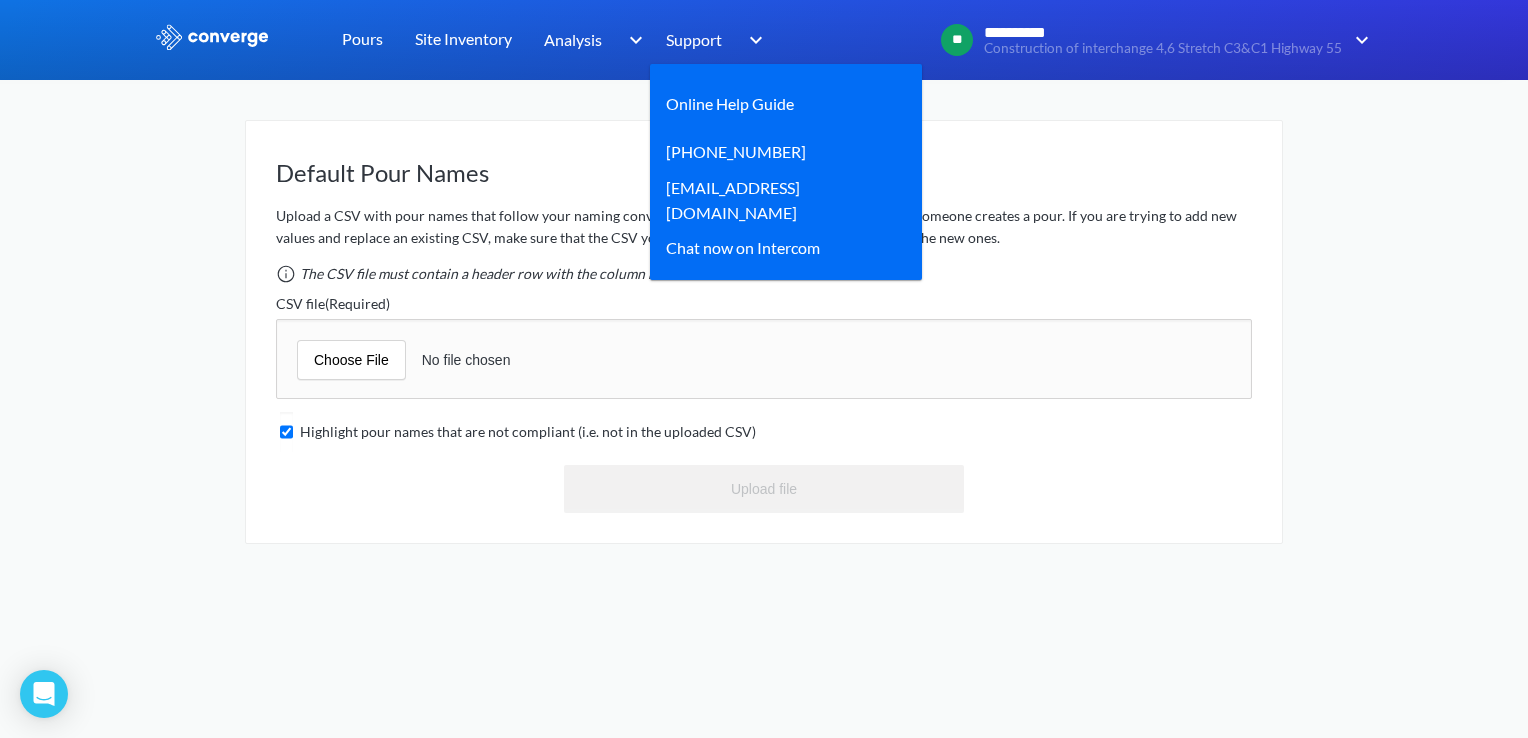 click on "Online Help Guide +44 203 808 31 15 help@converge.io Chat now on Intercom" at bounding box center [786, 172] 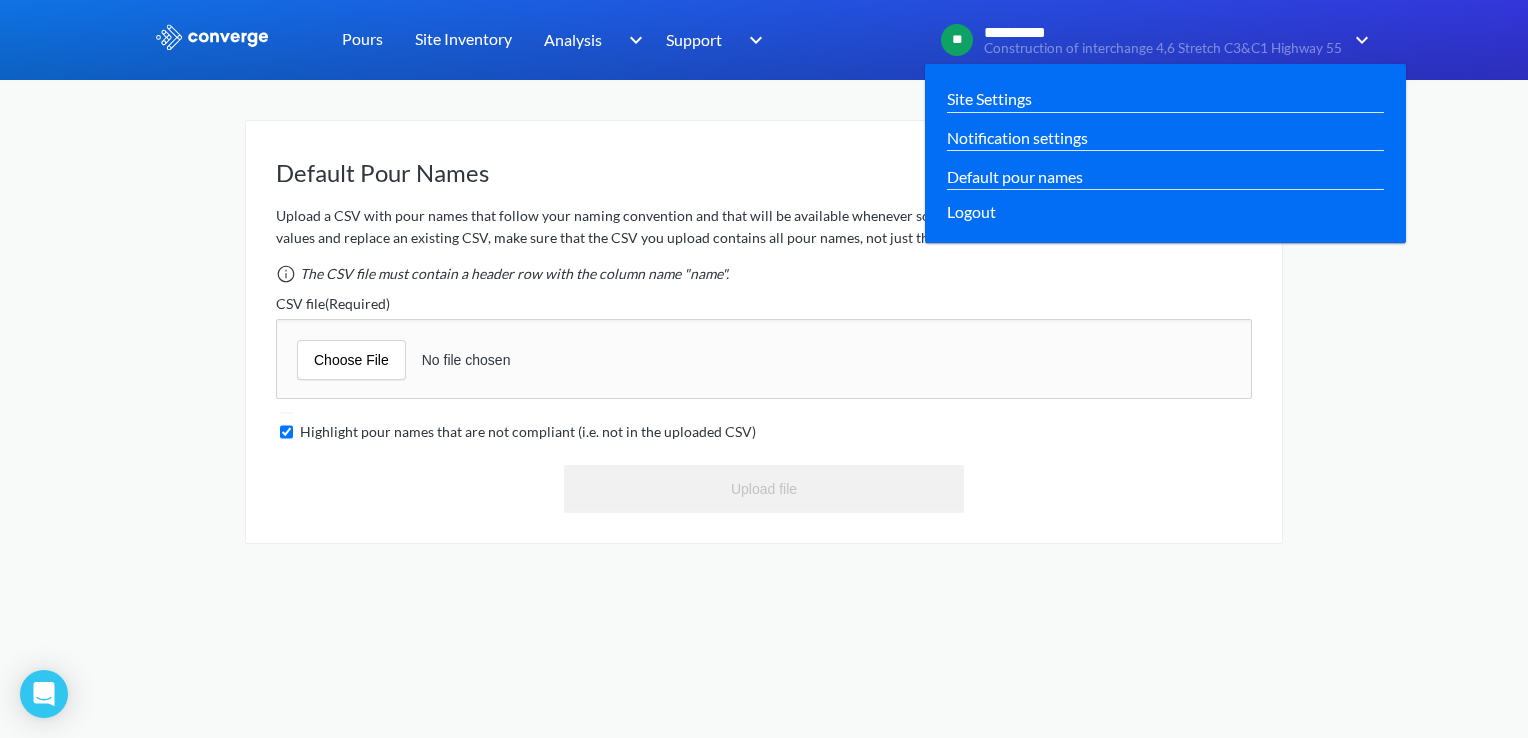 click on "**" at bounding box center [957, 40] 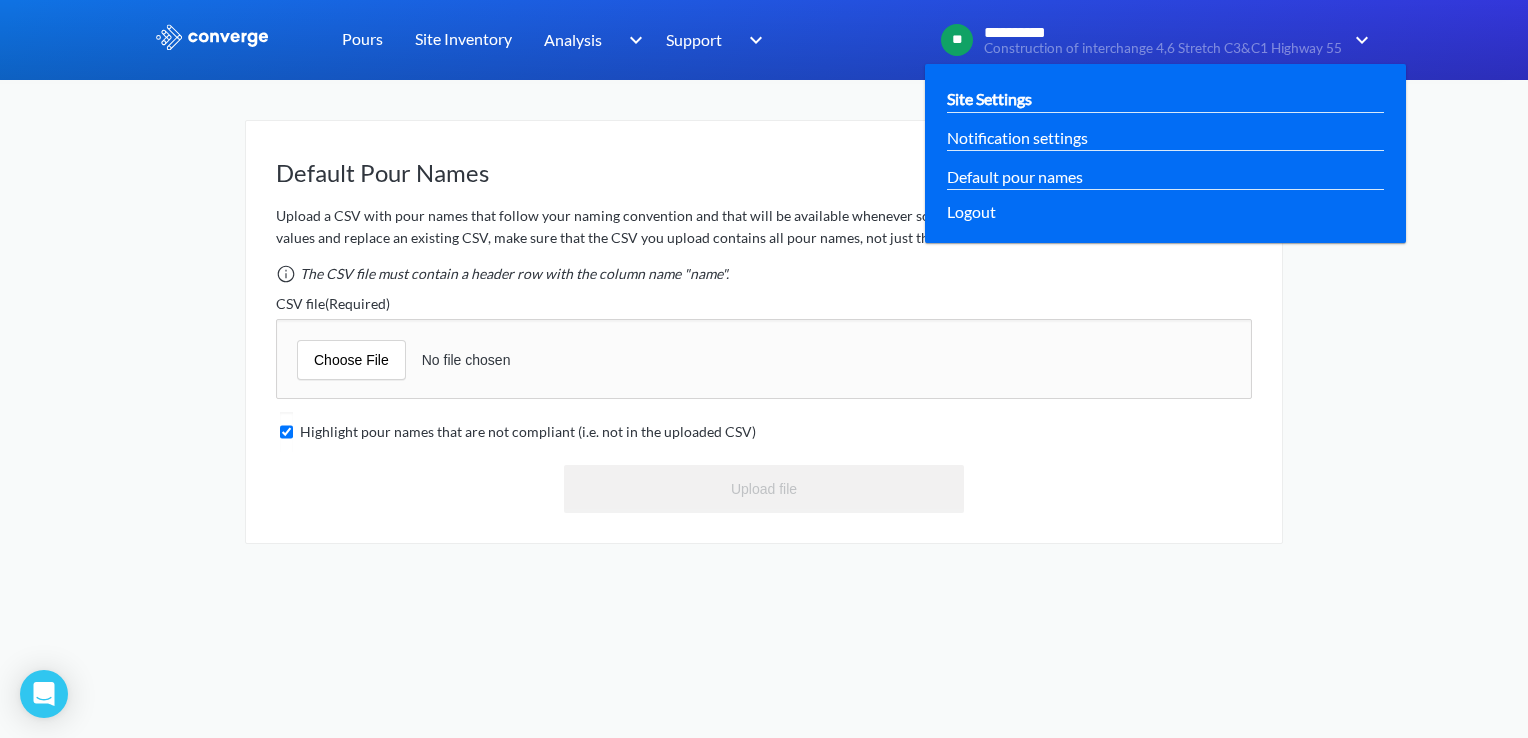 click on "Site Settings" at bounding box center [989, 98] 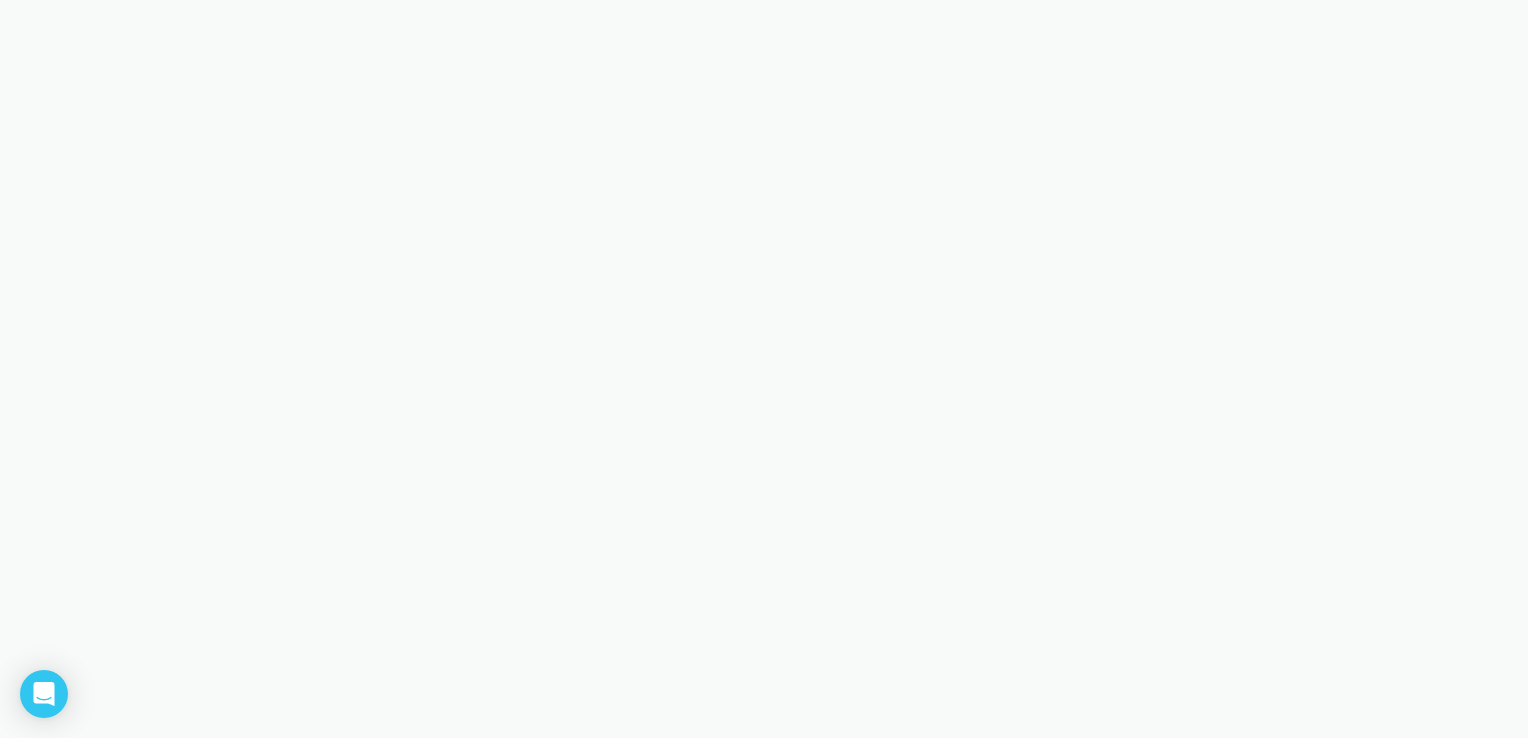 scroll, scrollTop: 0, scrollLeft: 0, axis: both 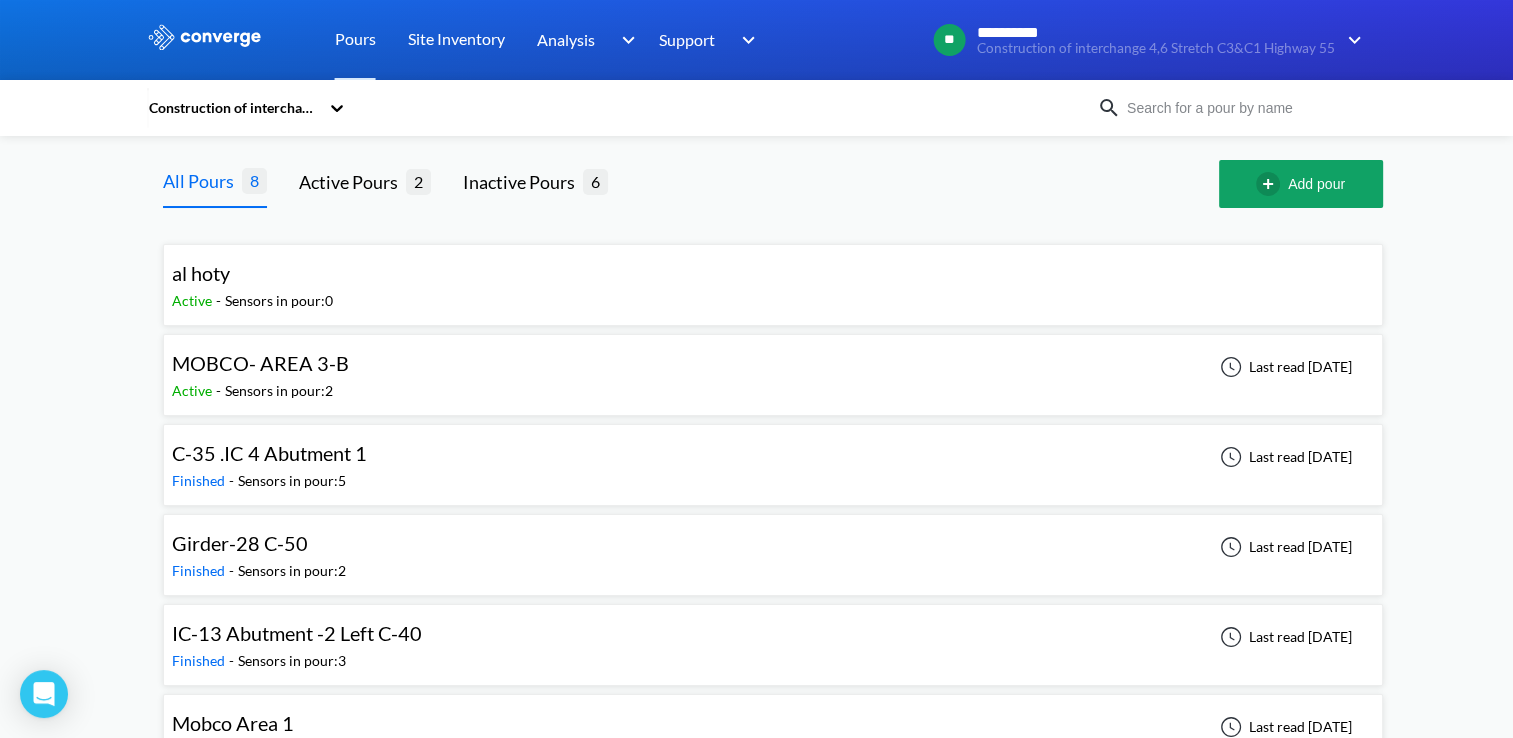 click at bounding box center [1242, 108] 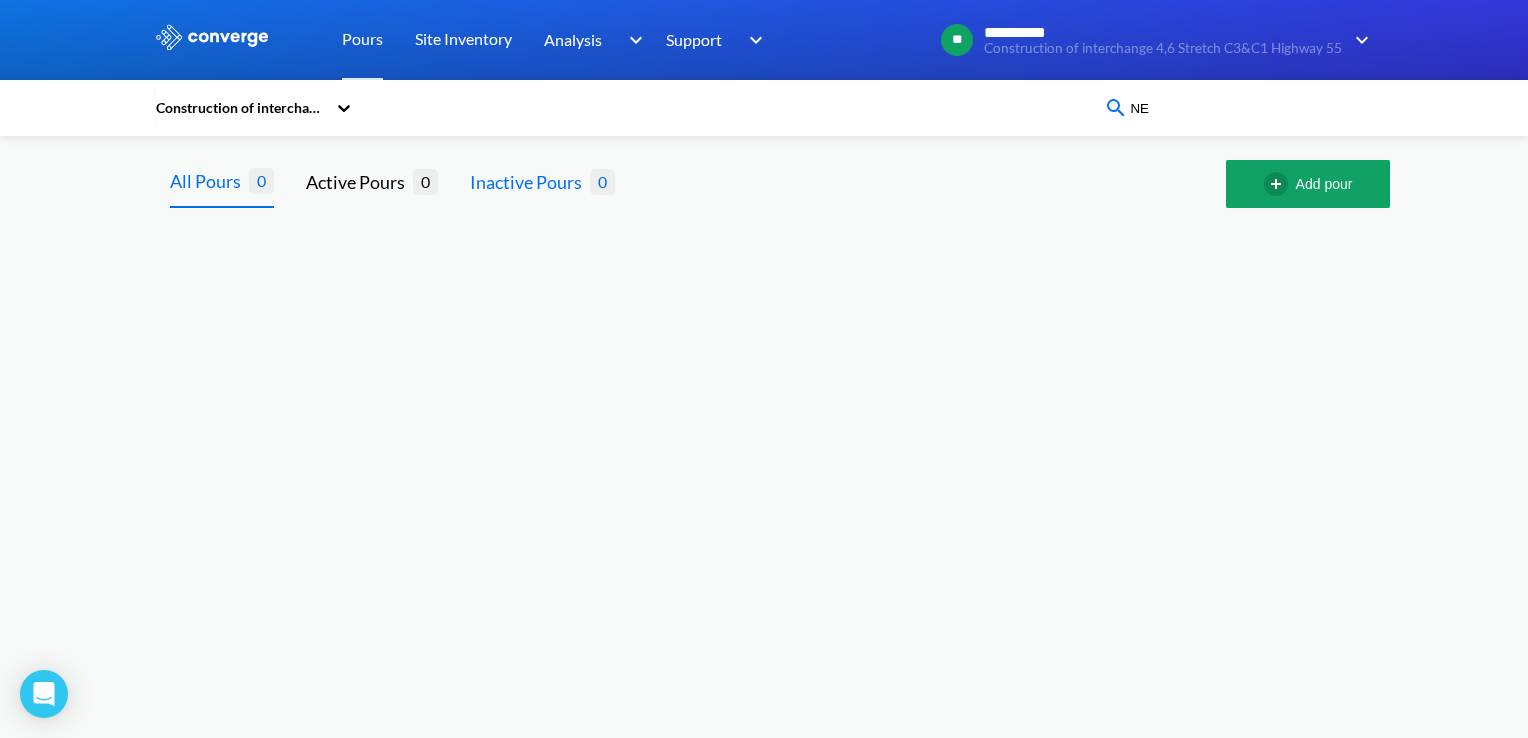 click on "Inactive Pours" at bounding box center [530, 182] 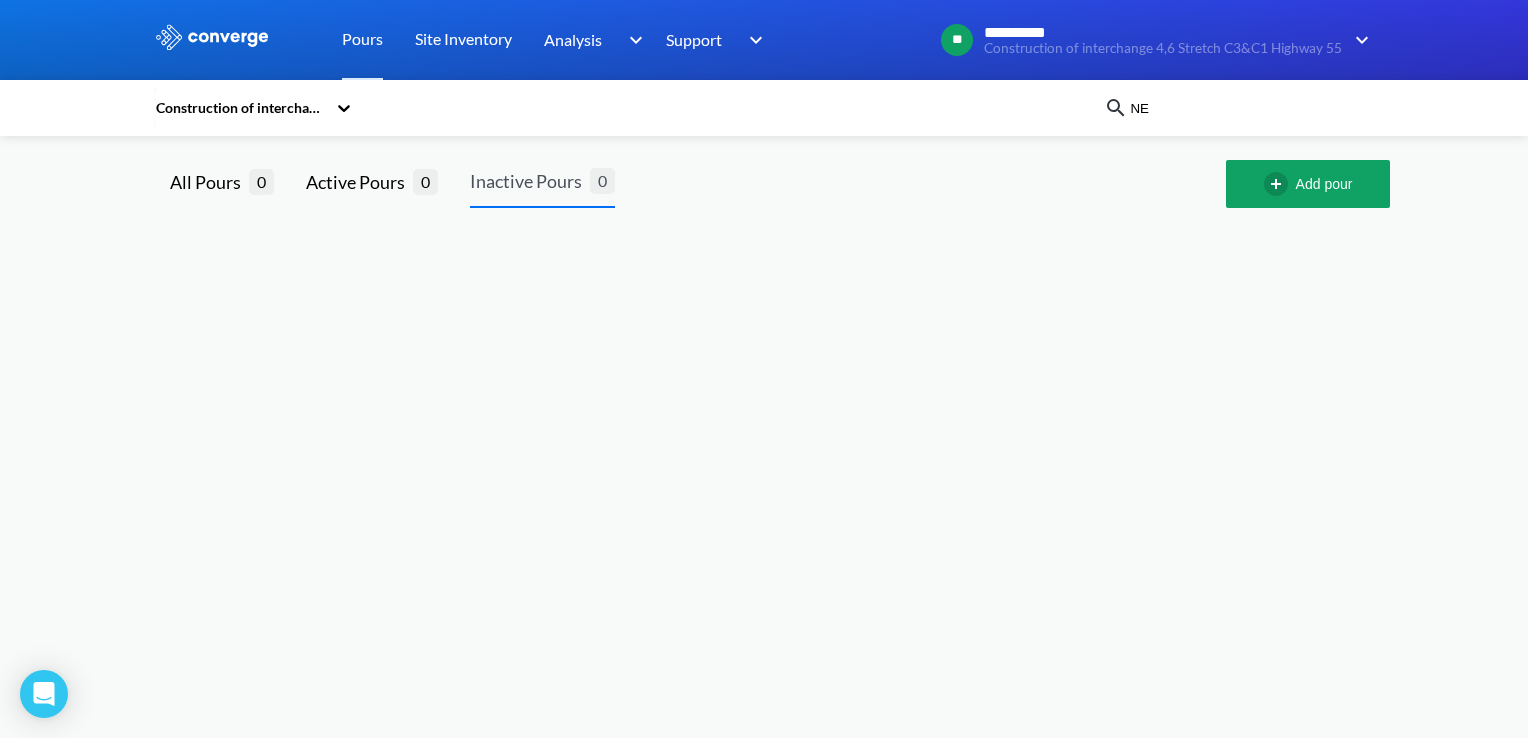 click on "Inactive Pours" at bounding box center [530, 181] 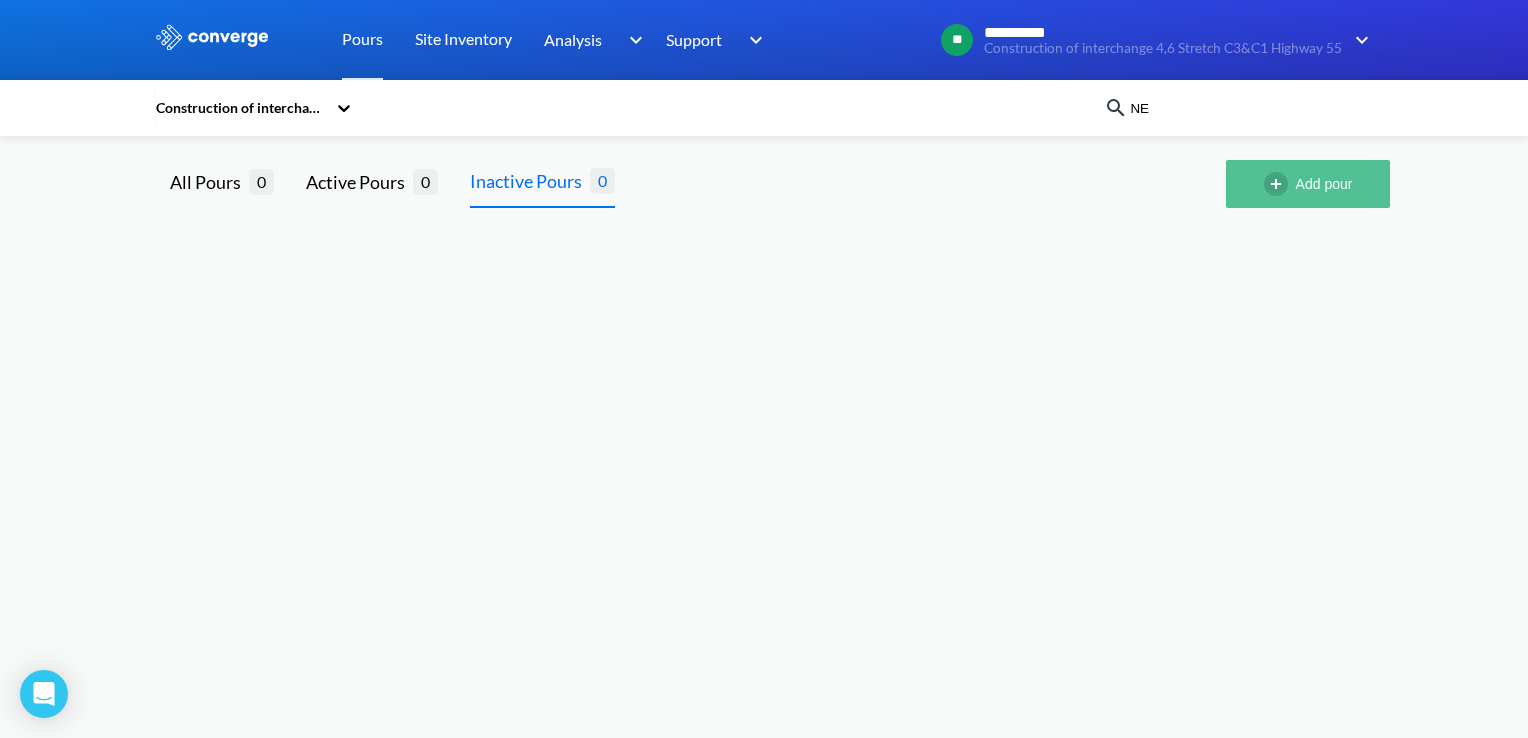 click on "Add pour" at bounding box center [1308, 184] 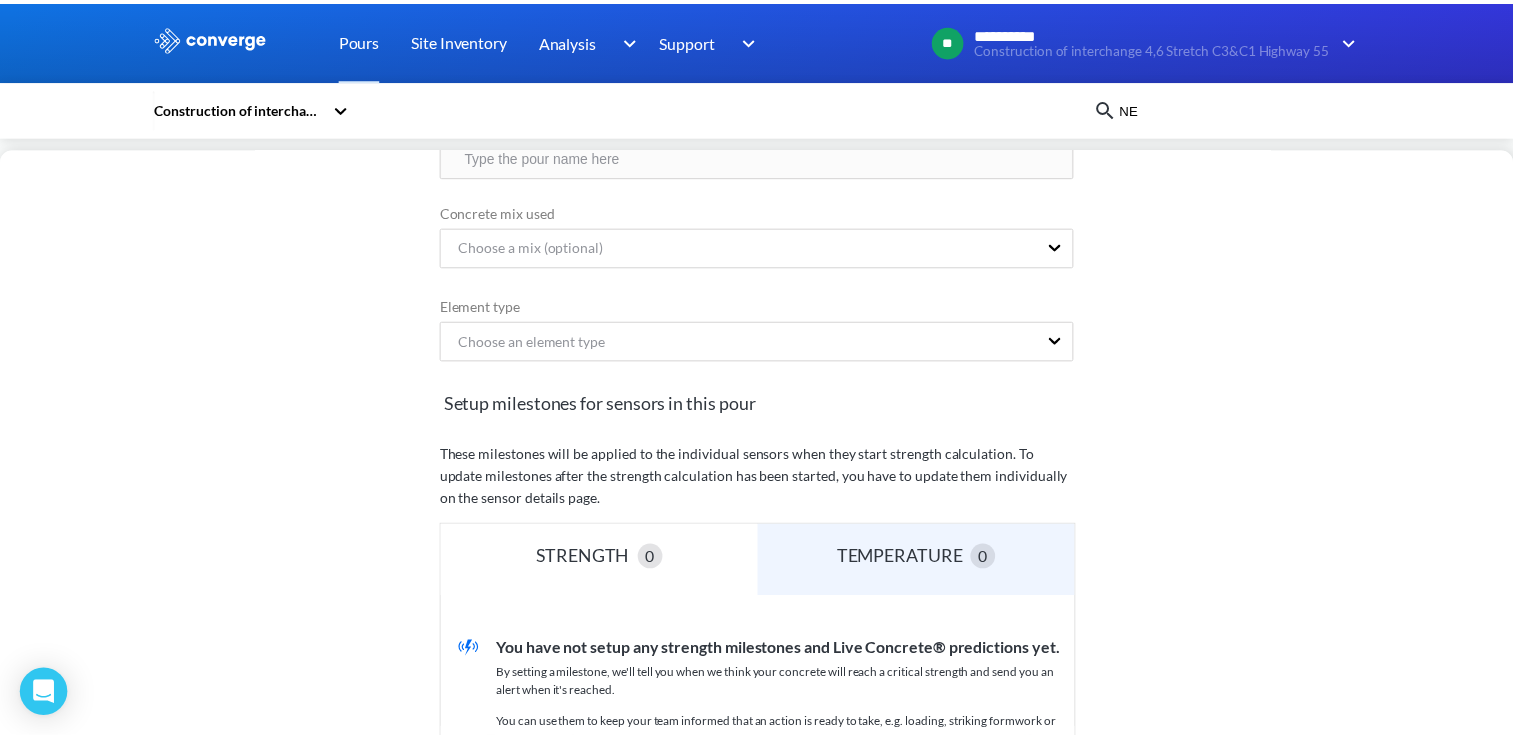 scroll, scrollTop: 0, scrollLeft: 0, axis: both 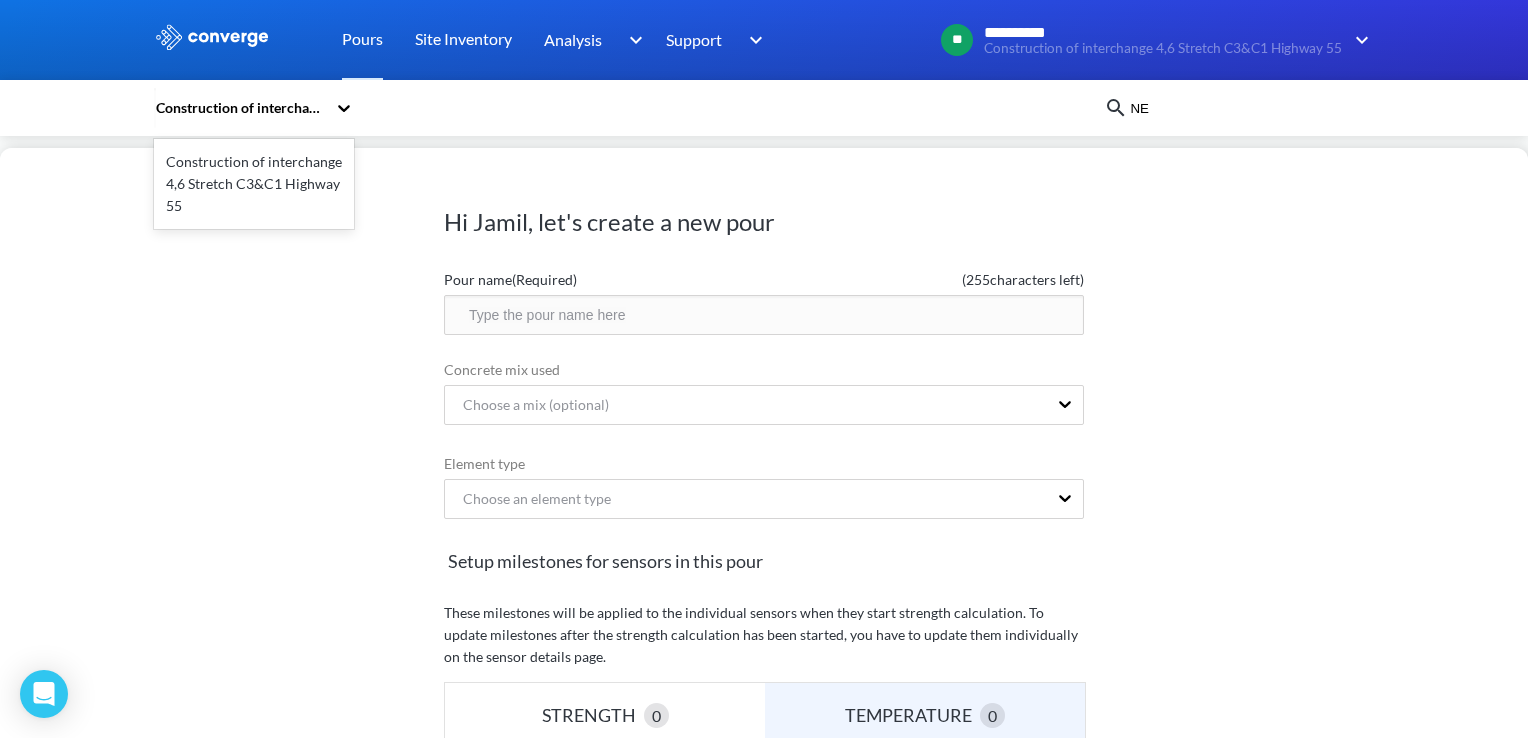 click 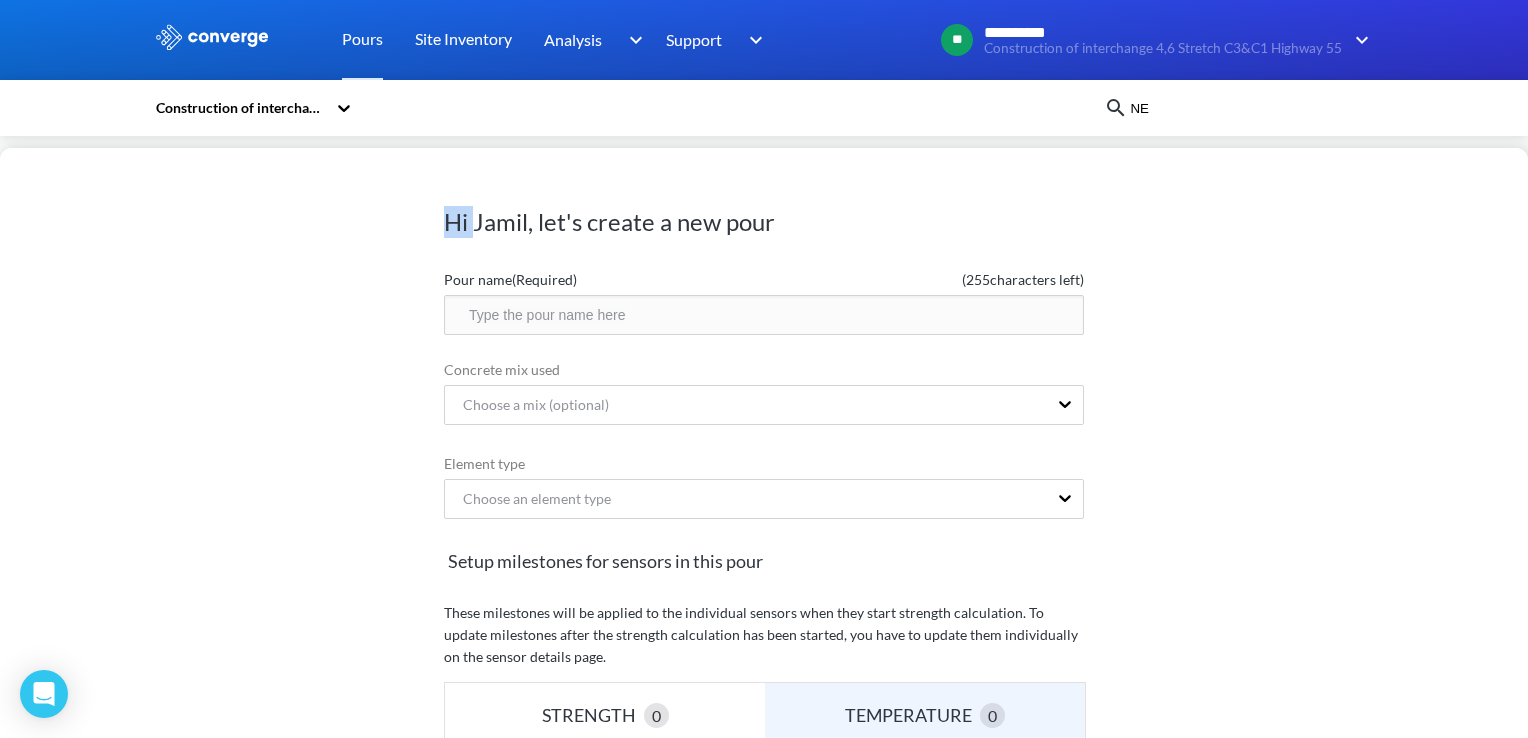 click on "Hi Jamil, let's create a new pour Pour name  (Required) ( 255  characters left) Concrete mix used Choose a mix (optional) Element type Choose an element type Setup milestones for sensors in this pour These milestones will be applied to the individual sensors when they start strength calculation. To update milestones after the strength calculation has been started, you have to update them individually on the sensor details page. STRENGTH 0 TEMPERATURE 0 You have not setup any strength milestones and Live Concrete® predictions yet. By setting a milestone, we'll tell you when we think your concrete will reach a critical strength and send you an alert when it's reached. You can use them to keep your team informed that an action is ready to take, e.g. loading, striking formwork or tensioning. Add a milestone Cancel Create pour" at bounding box center [764, 443] 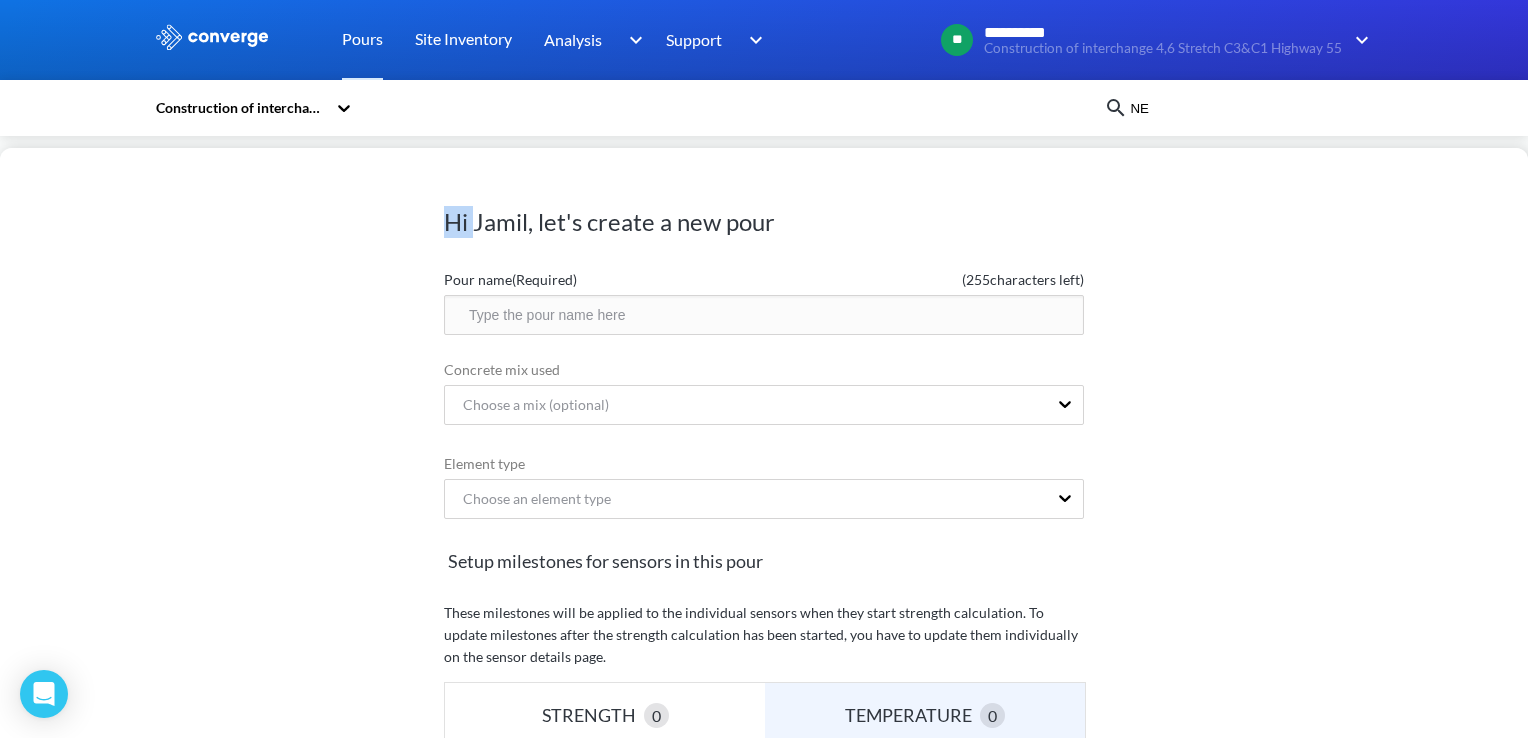 copy on "Hi" 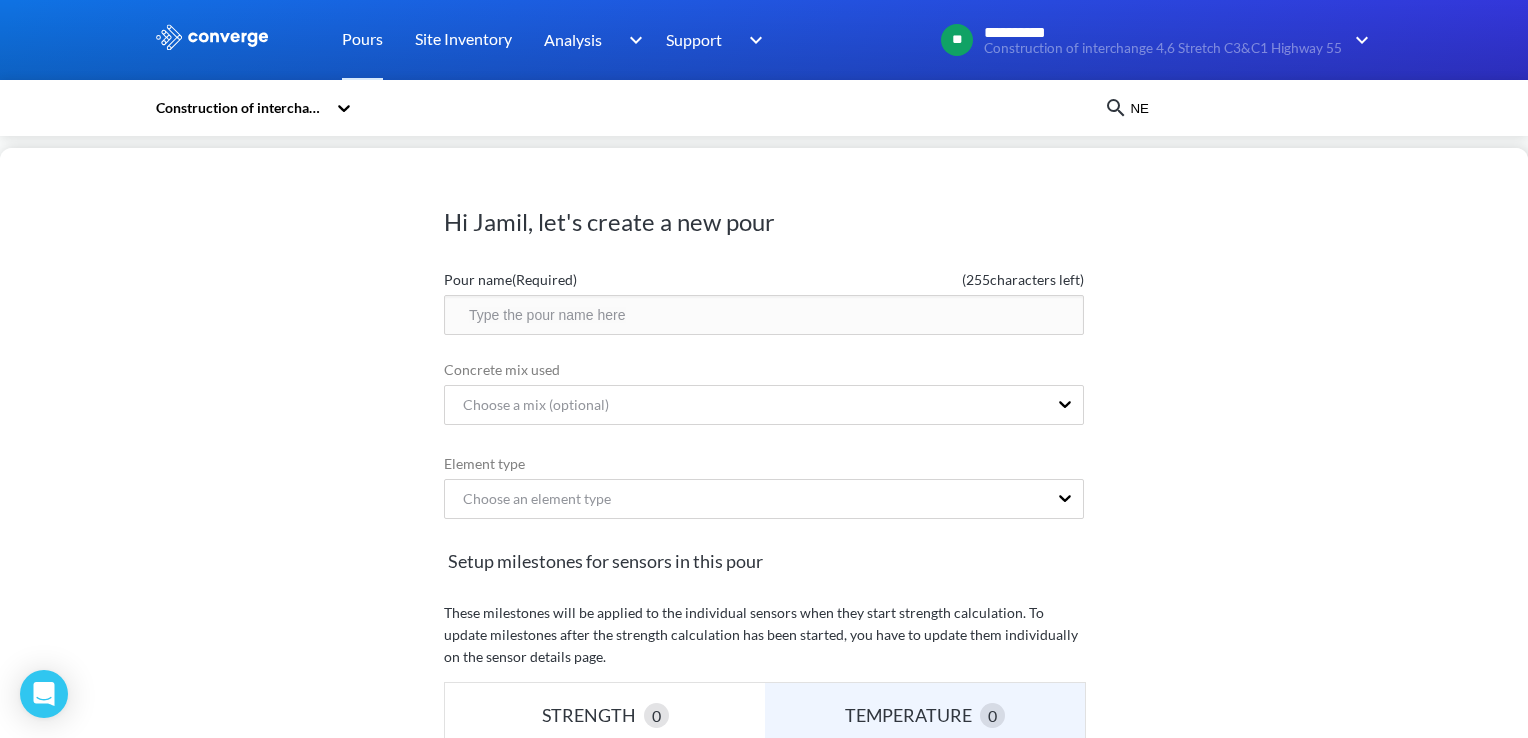 click 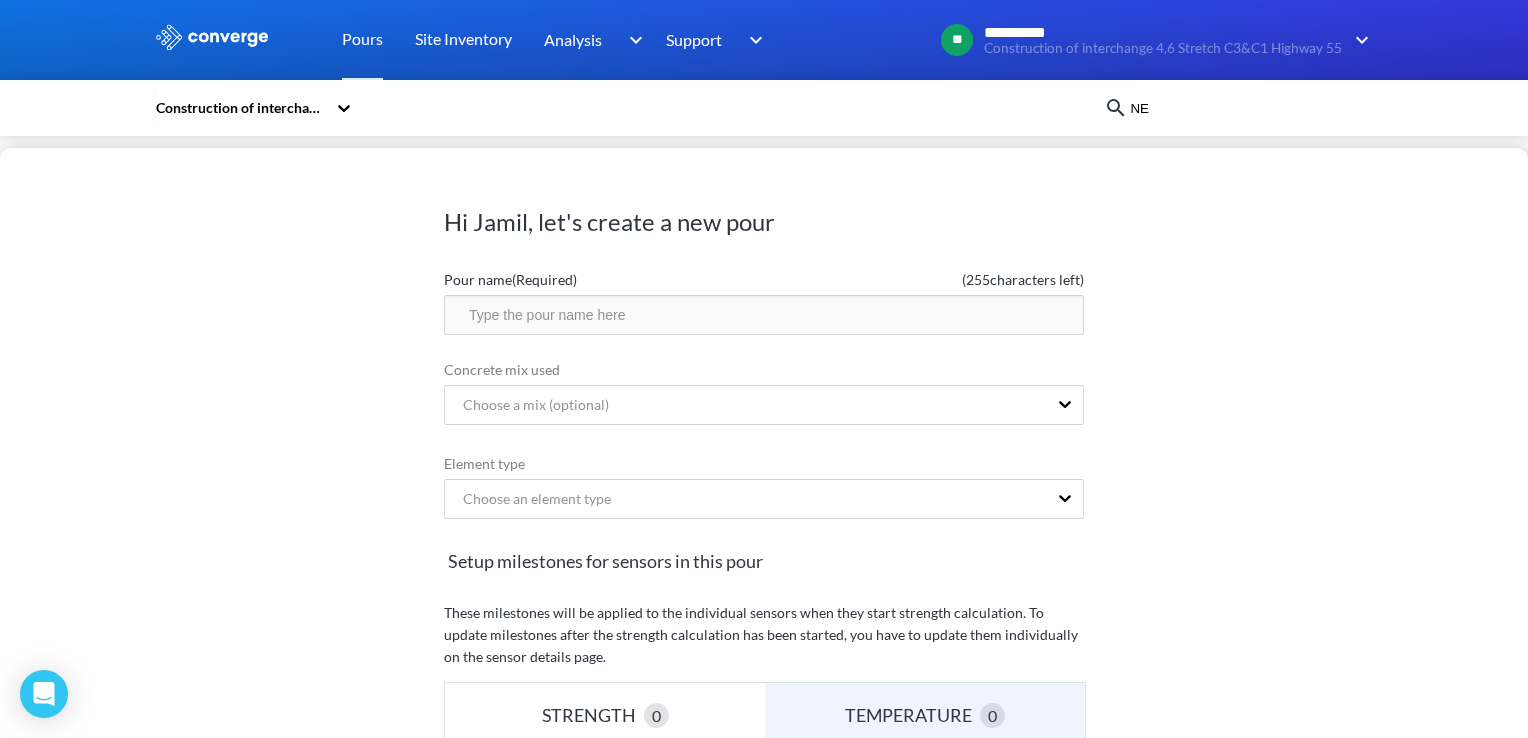 drag, startPoint x: 244, startPoint y: 178, endPoint x: 220, endPoint y: 161, distance: 29.410883 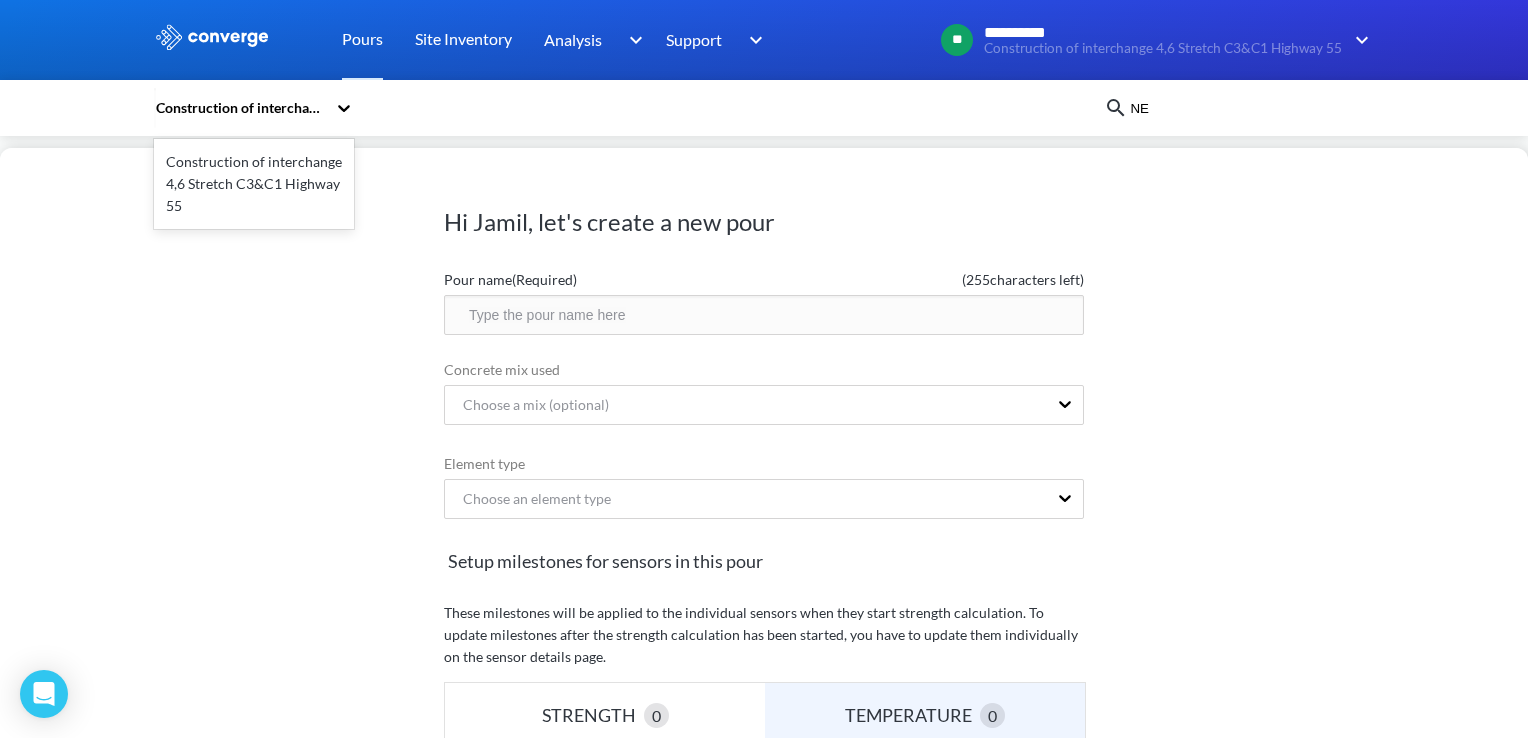 click on "Construction of interchange 4,6 Stretch C3&C1 Highway 55" at bounding box center [254, 184] 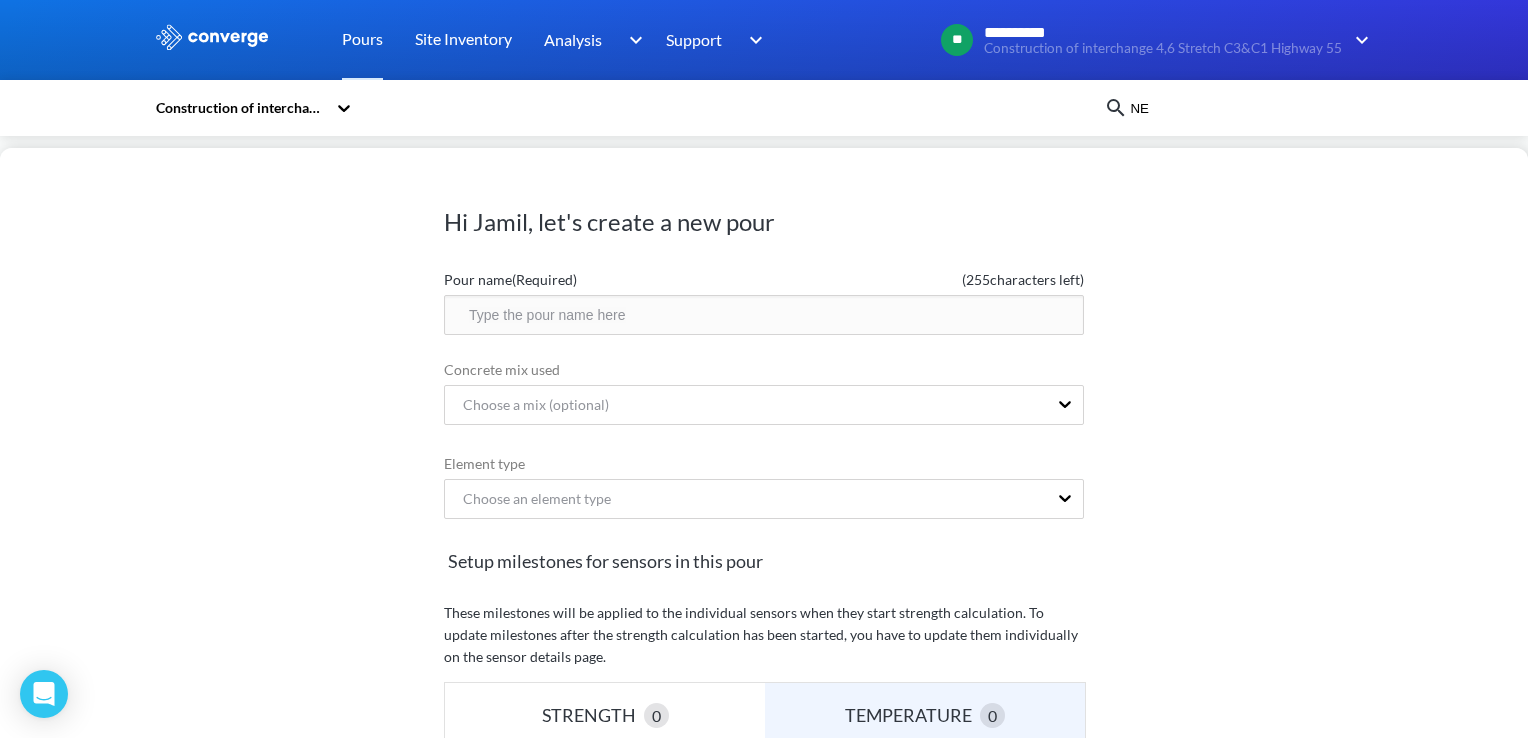 click at bounding box center [1116, 108] 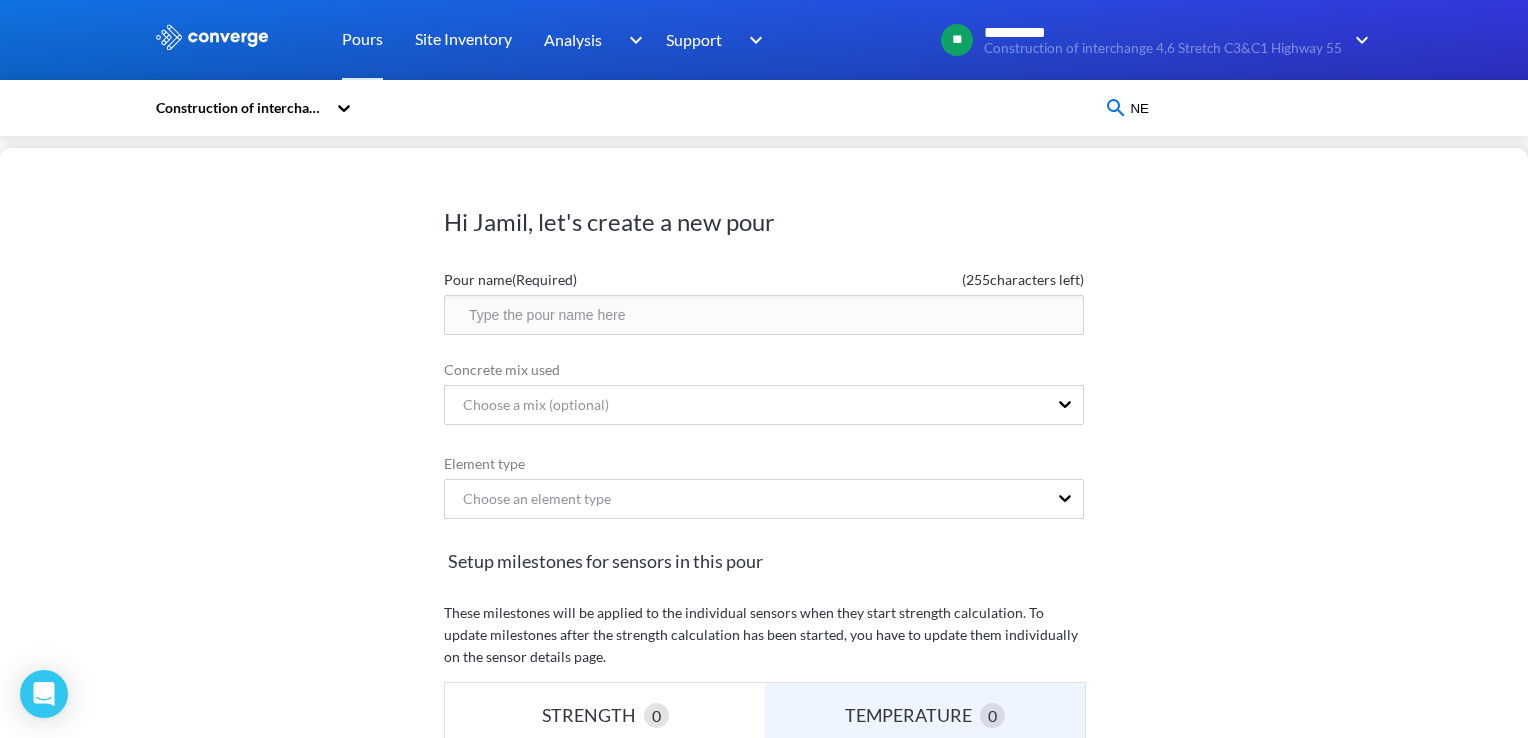 click on "NE" at bounding box center (1249, 108) 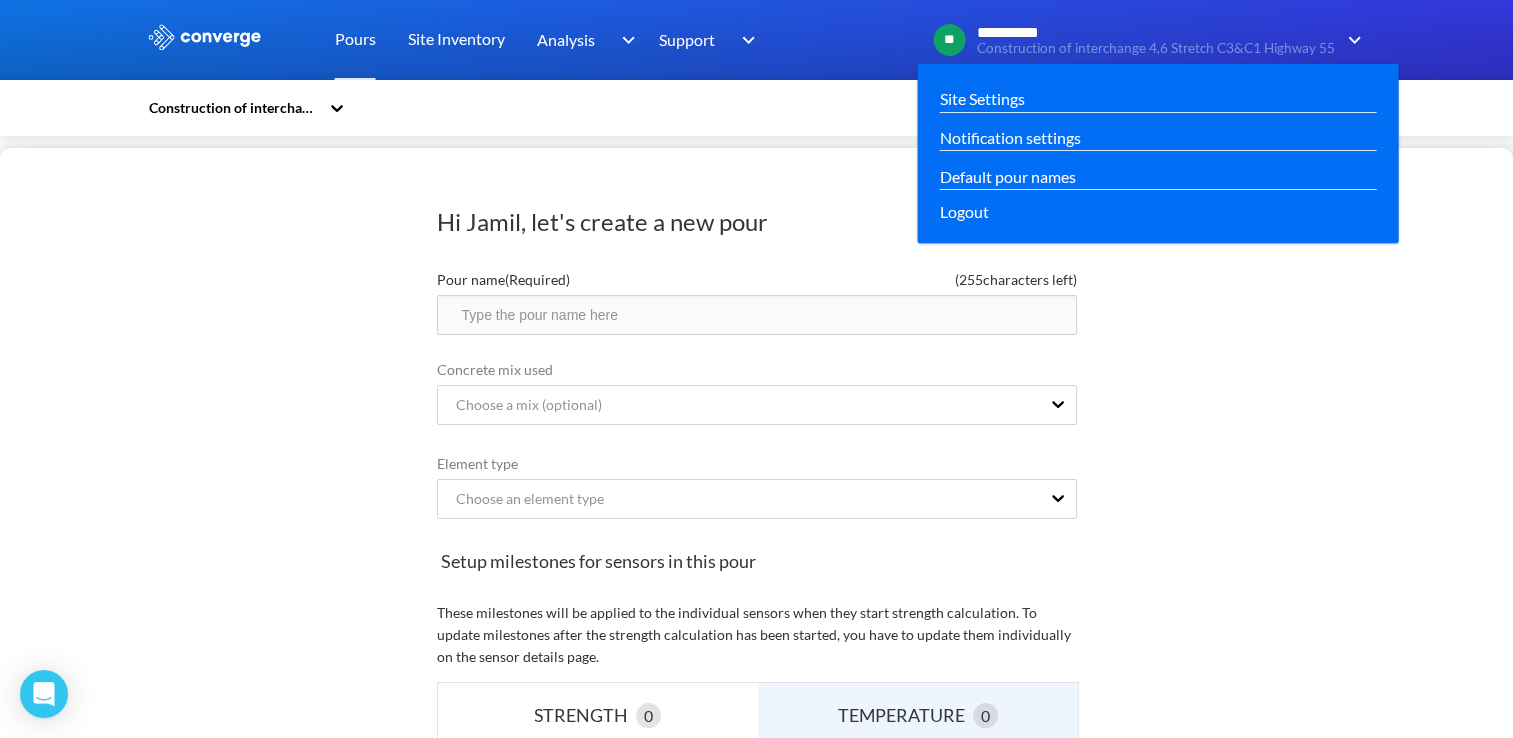 type 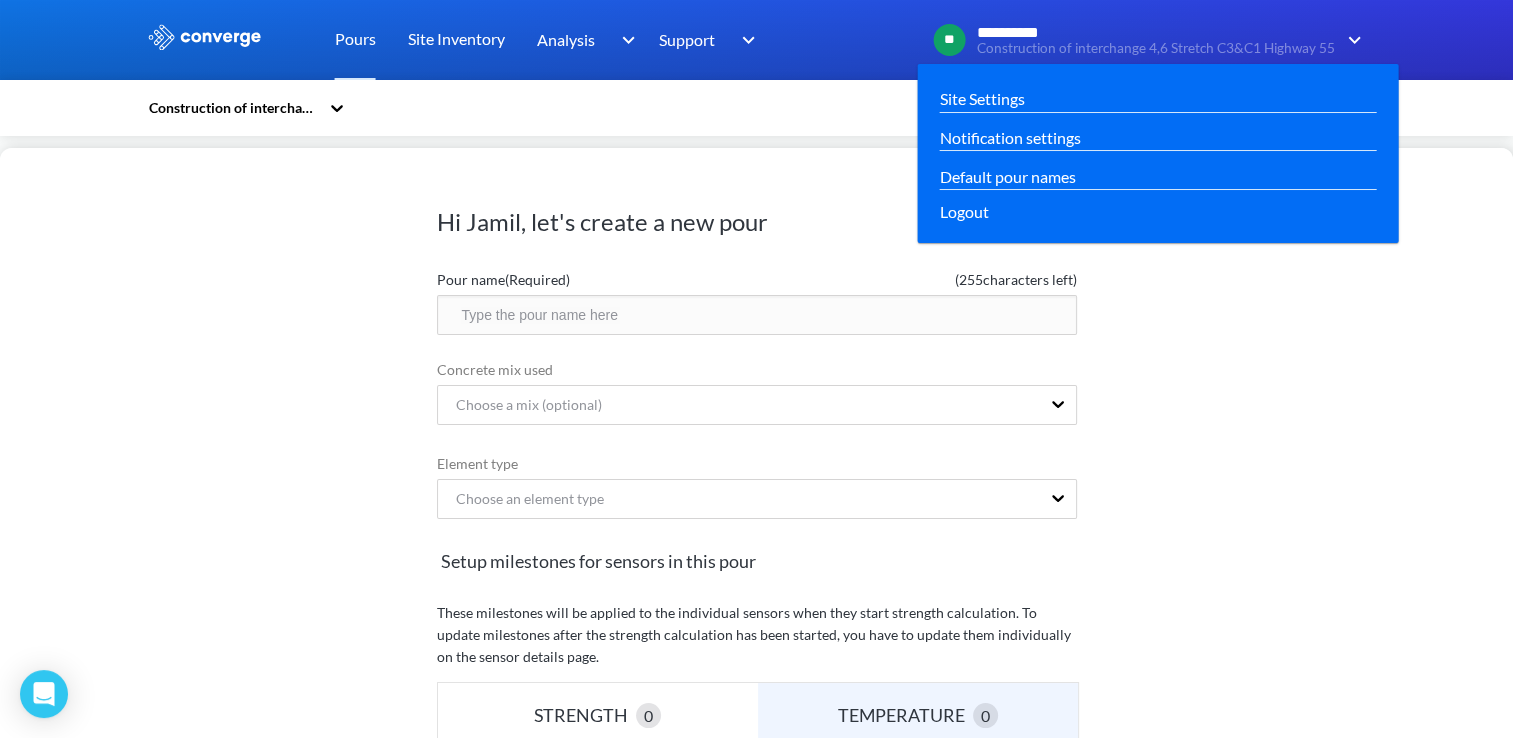 click on "Construction of interchange 4,6 Stretch C3&C1 Highway 55" at bounding box center [1156, 48] 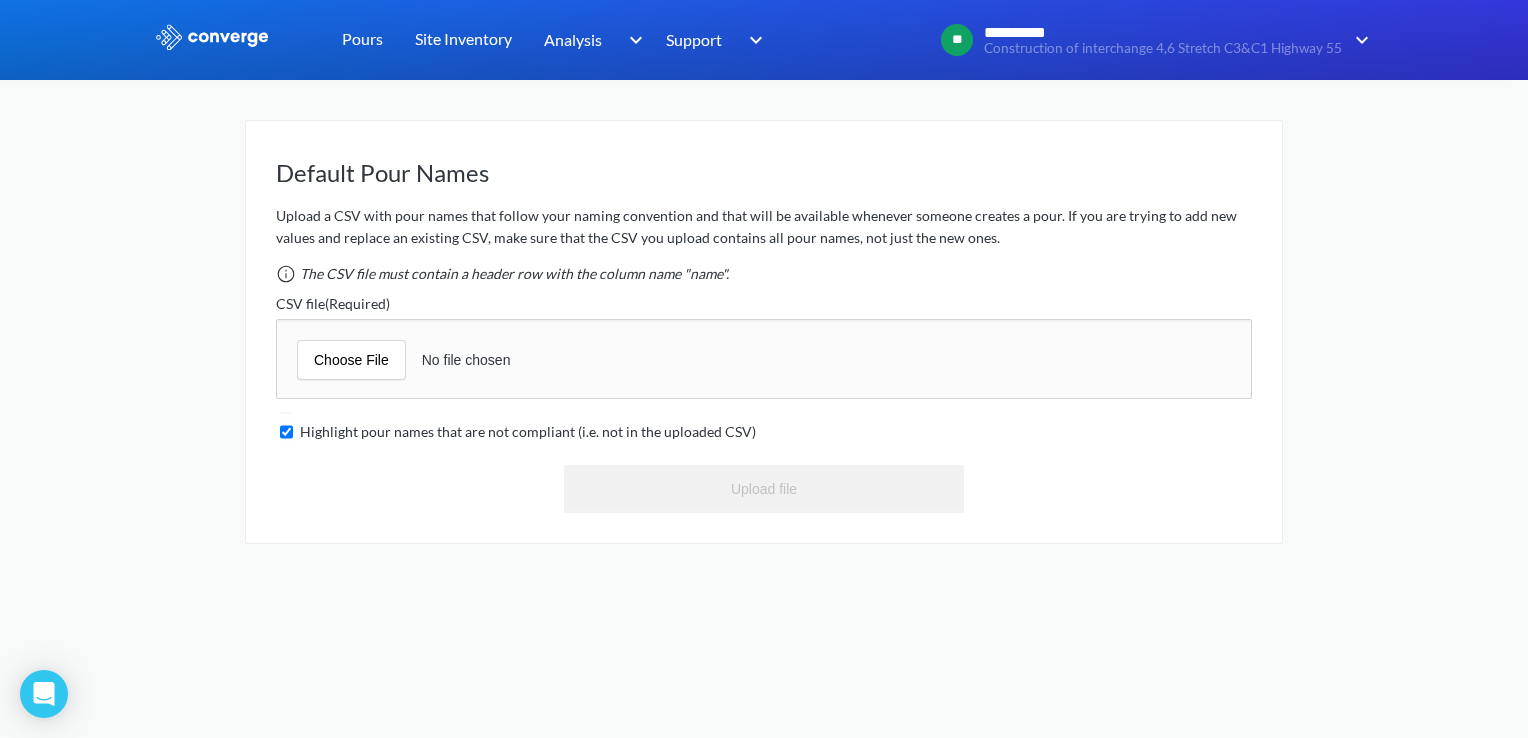 scroll, scrollTop: 0, scrollLeft: 0, axis: both 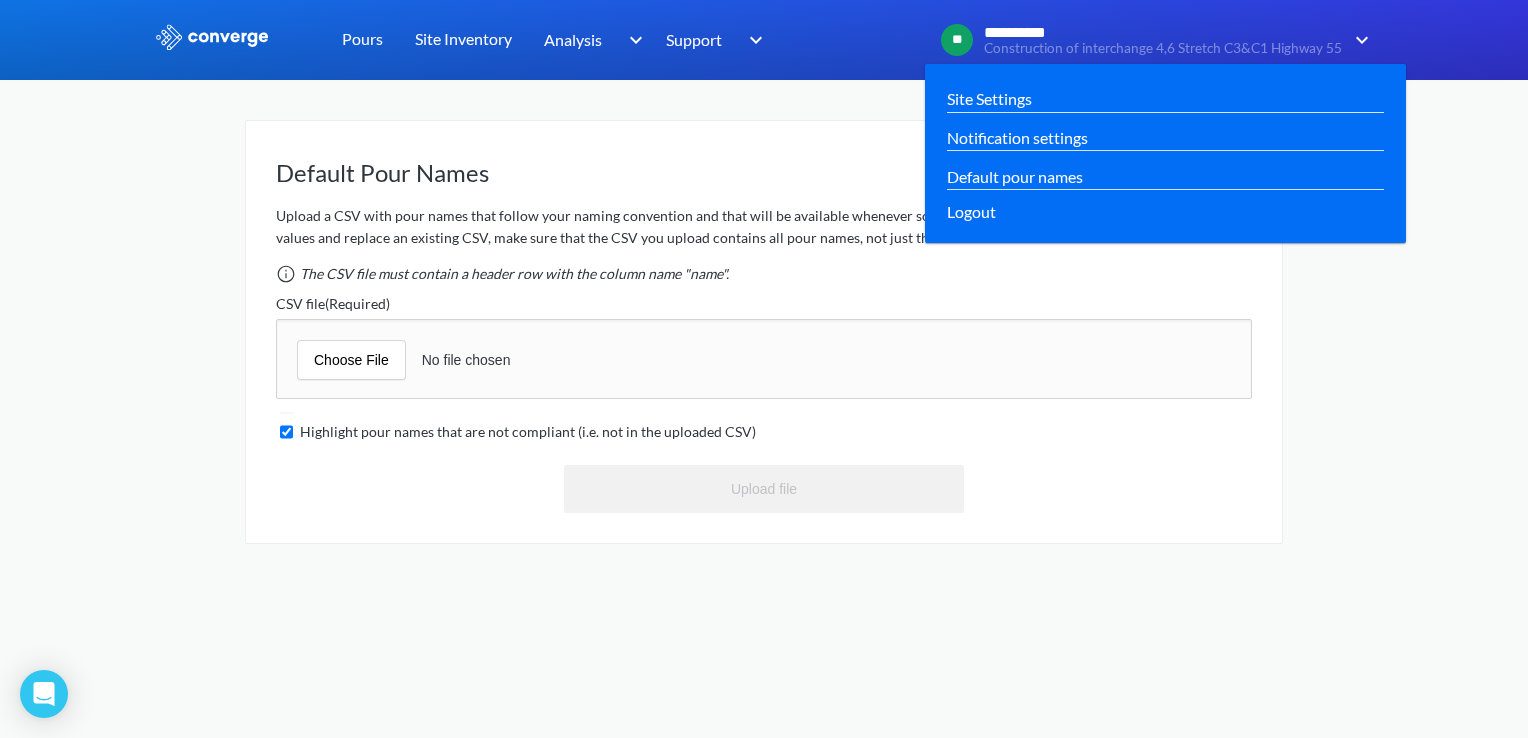 drag, startPoint x: 1024, startPoint y: 38, endPoint x: 1012, endPoint y: 38, distance: 12 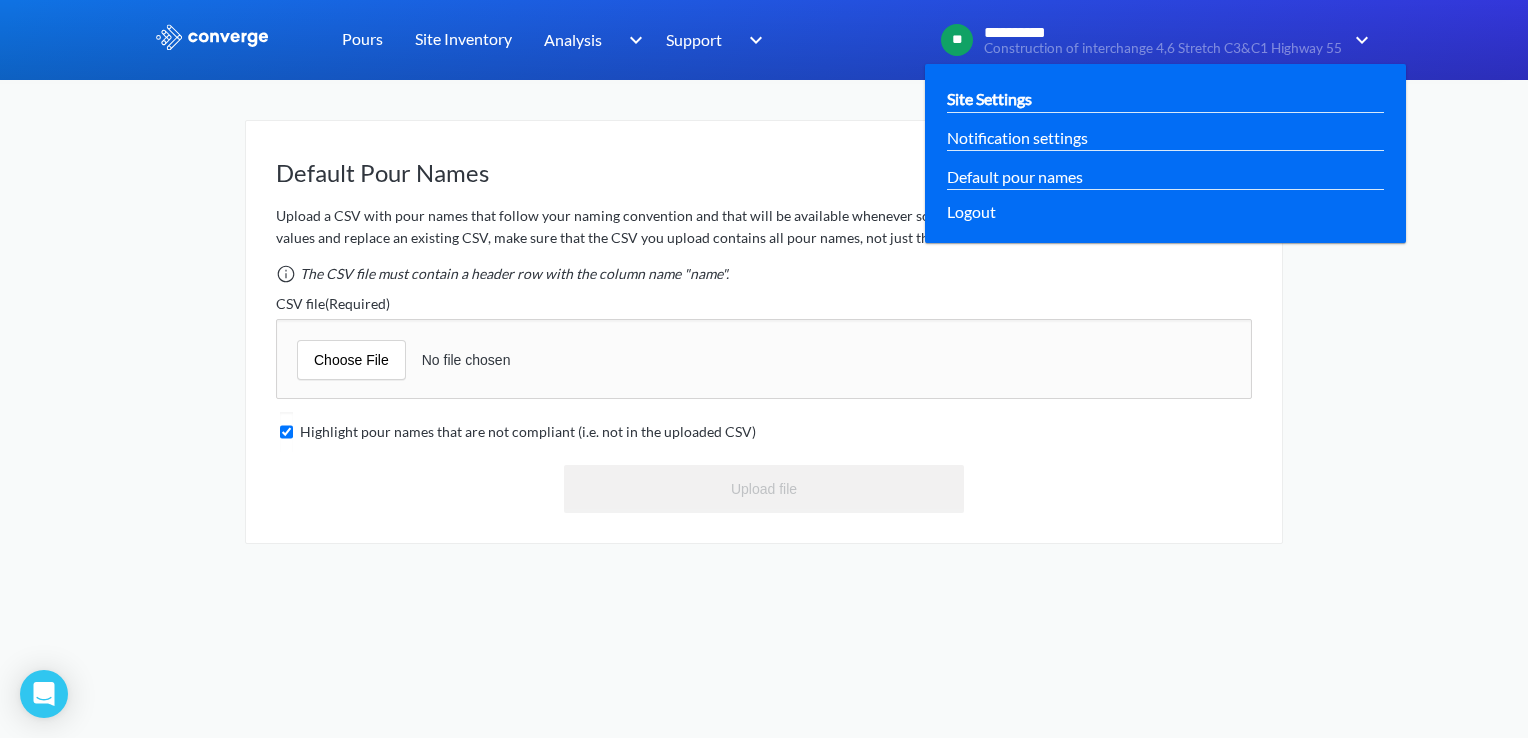 click on "Site Settings" at bounding box center [989, 98] 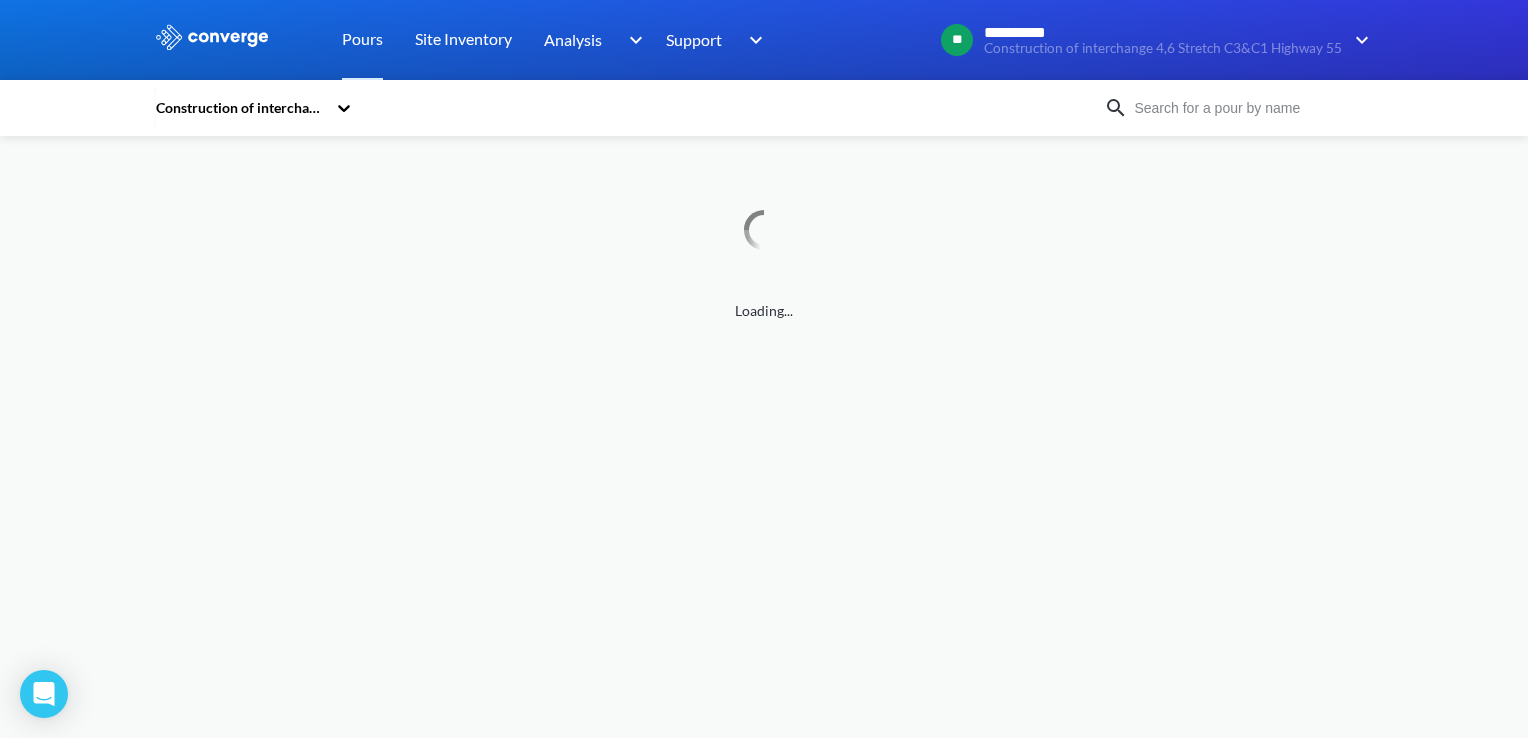 scroll, scrollTop: 0, scrollLeft: 0, axis: both 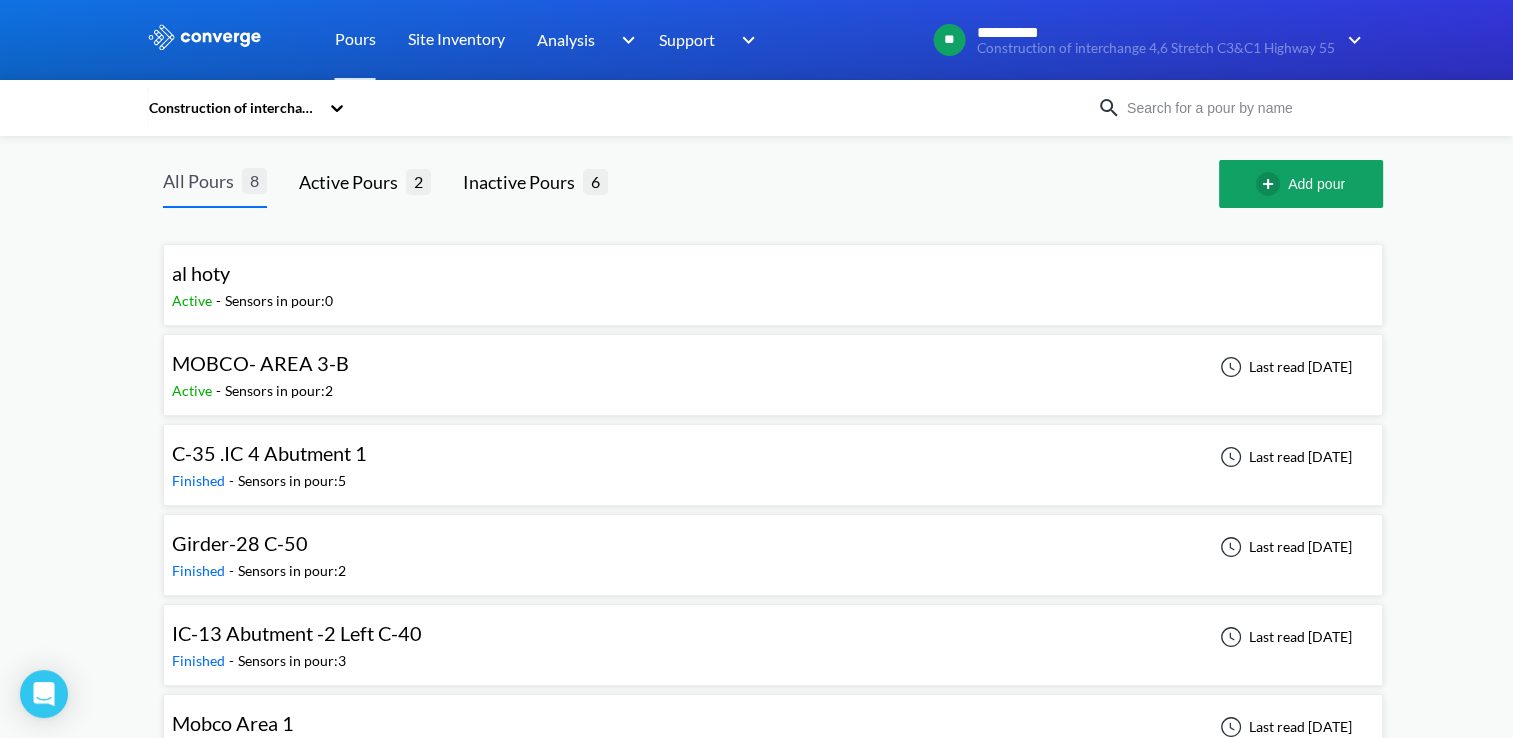 click on "8" at bounding box center [254, 180] 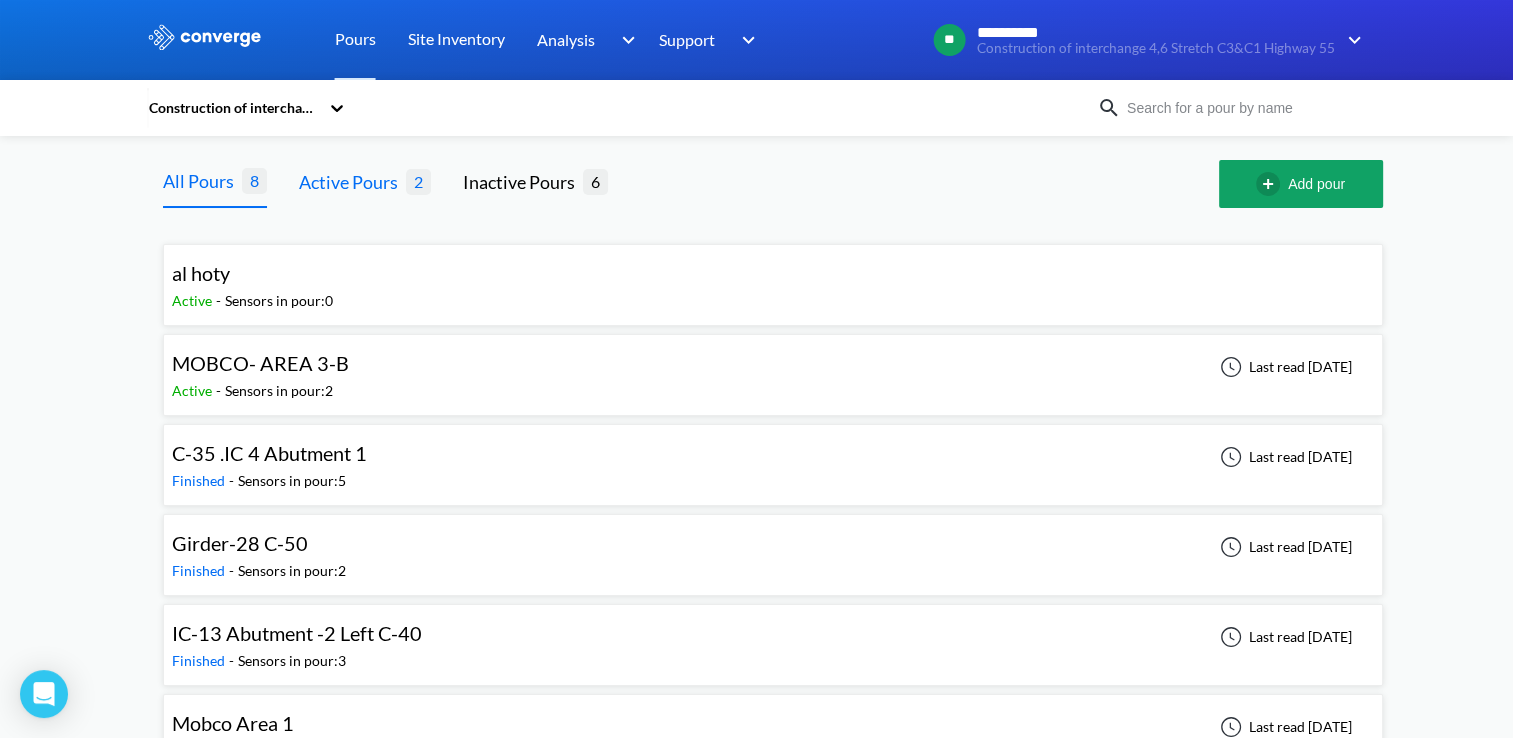 click on "Active Pours" at bounding box center [352, 182] 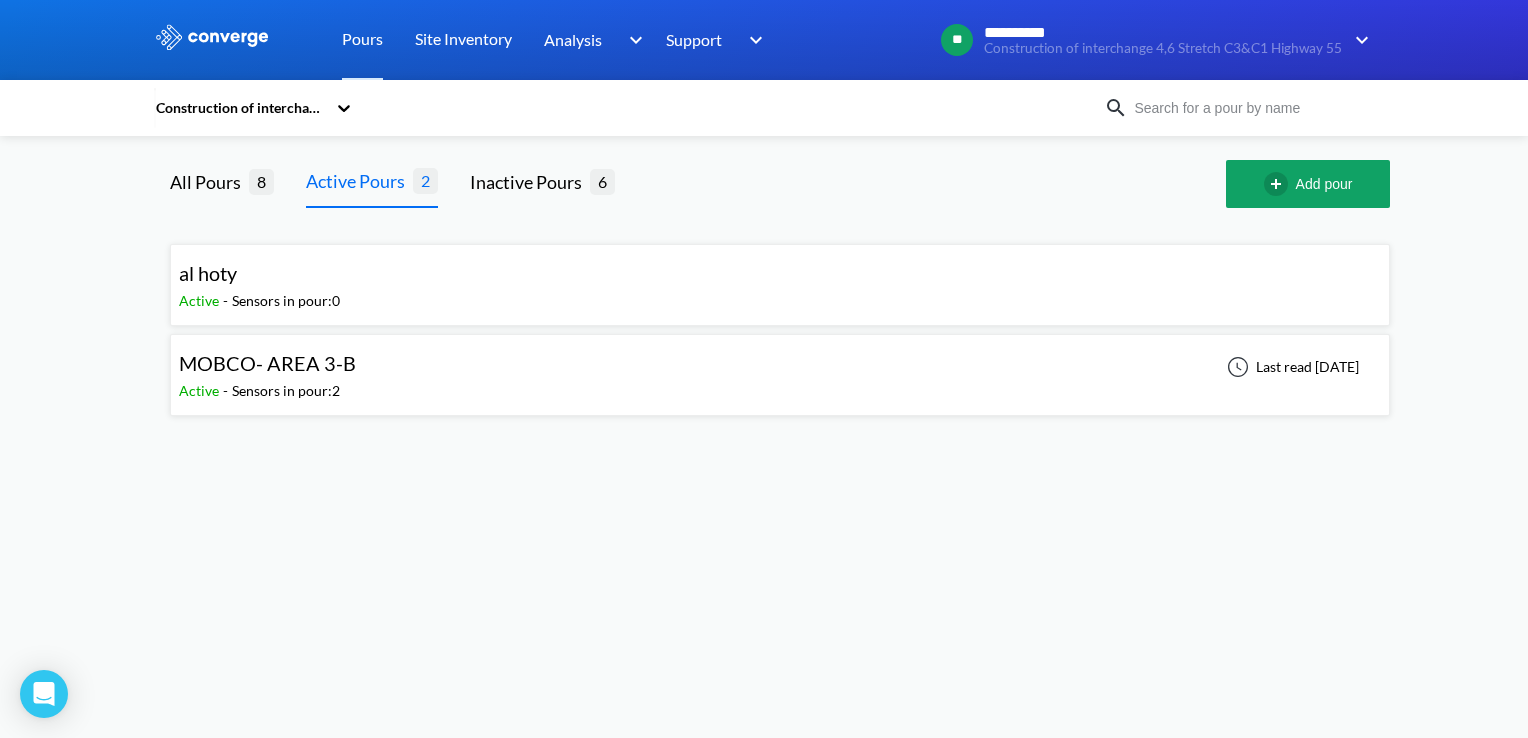 click 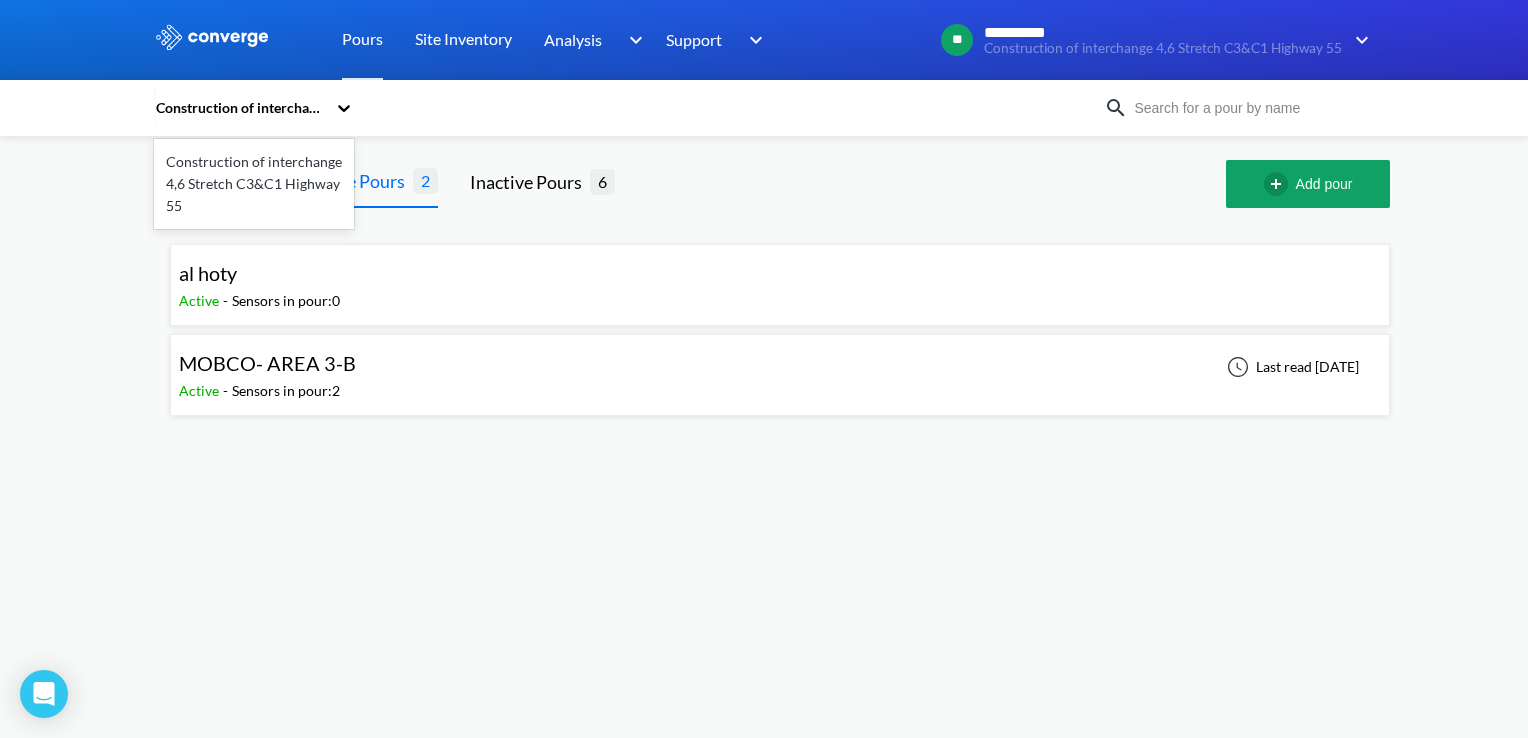 click on "Construction of interchange 4,6 Stretch C3&C1 Highway 55" at bounding box center [240, 108] 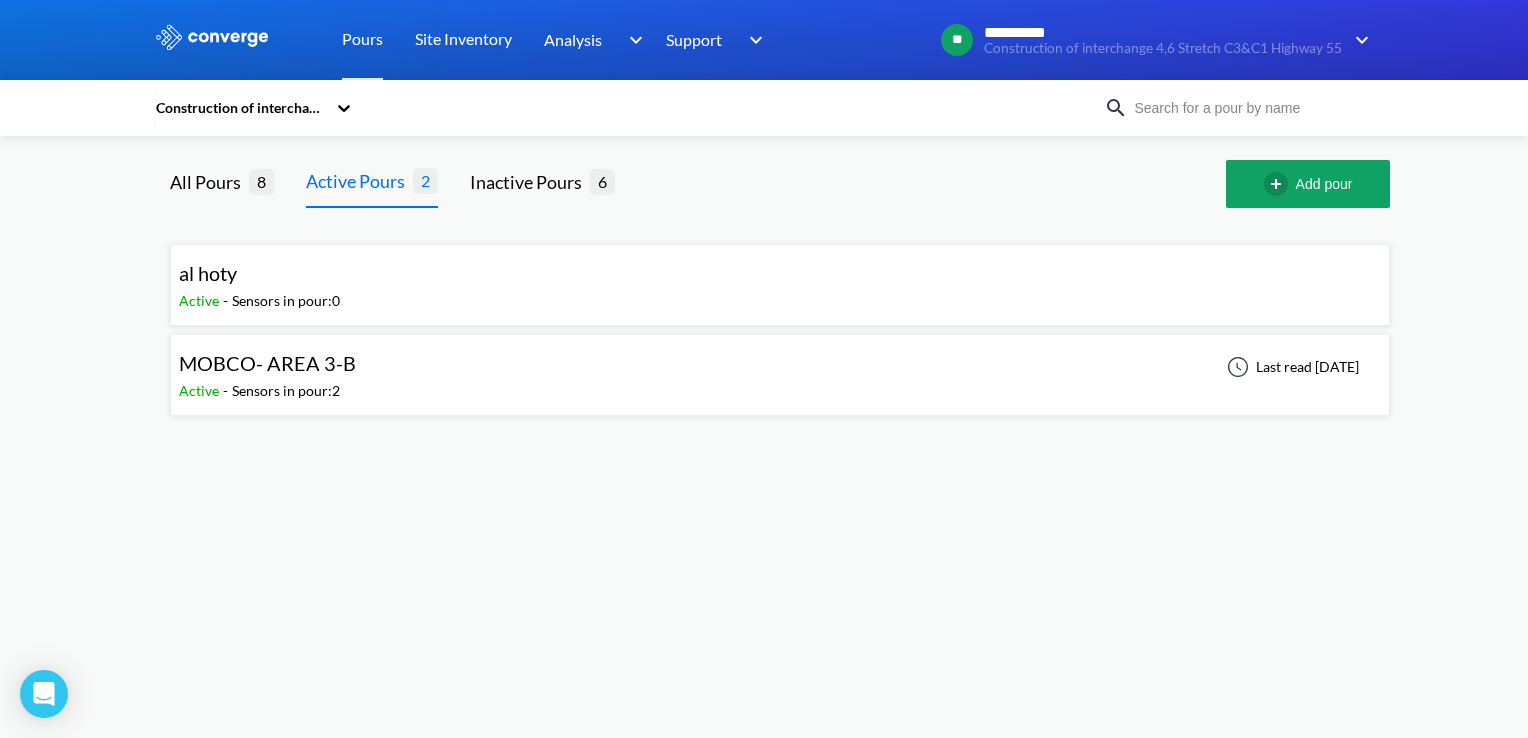 click on "Construction of interchange 4,6 Stretch C3&C1 Highway 55" at bounding box center [240, 108] 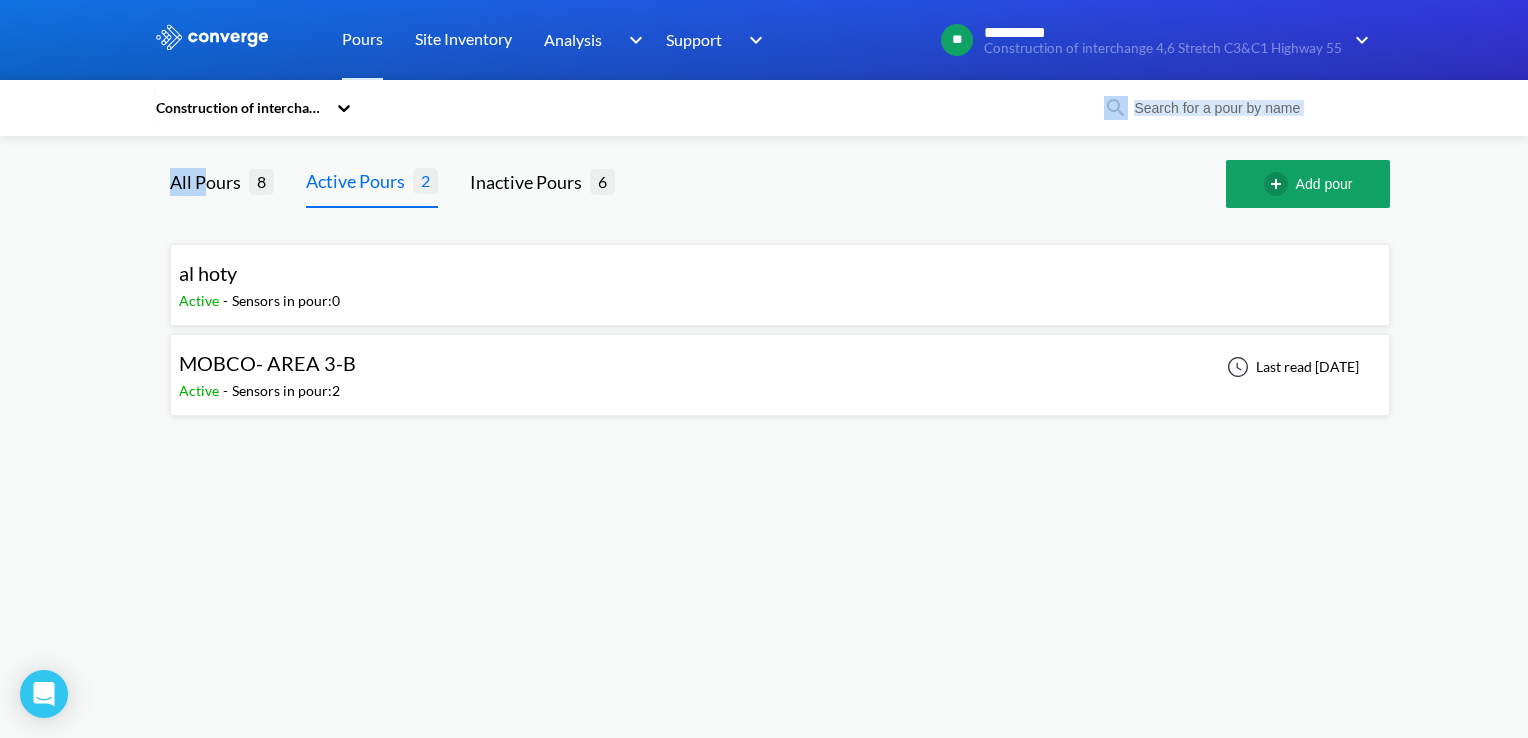 drag, startPoint x: 220, startPoint y: 174, endPoint x: 207, endPoint y: 136, distance: 40.16217 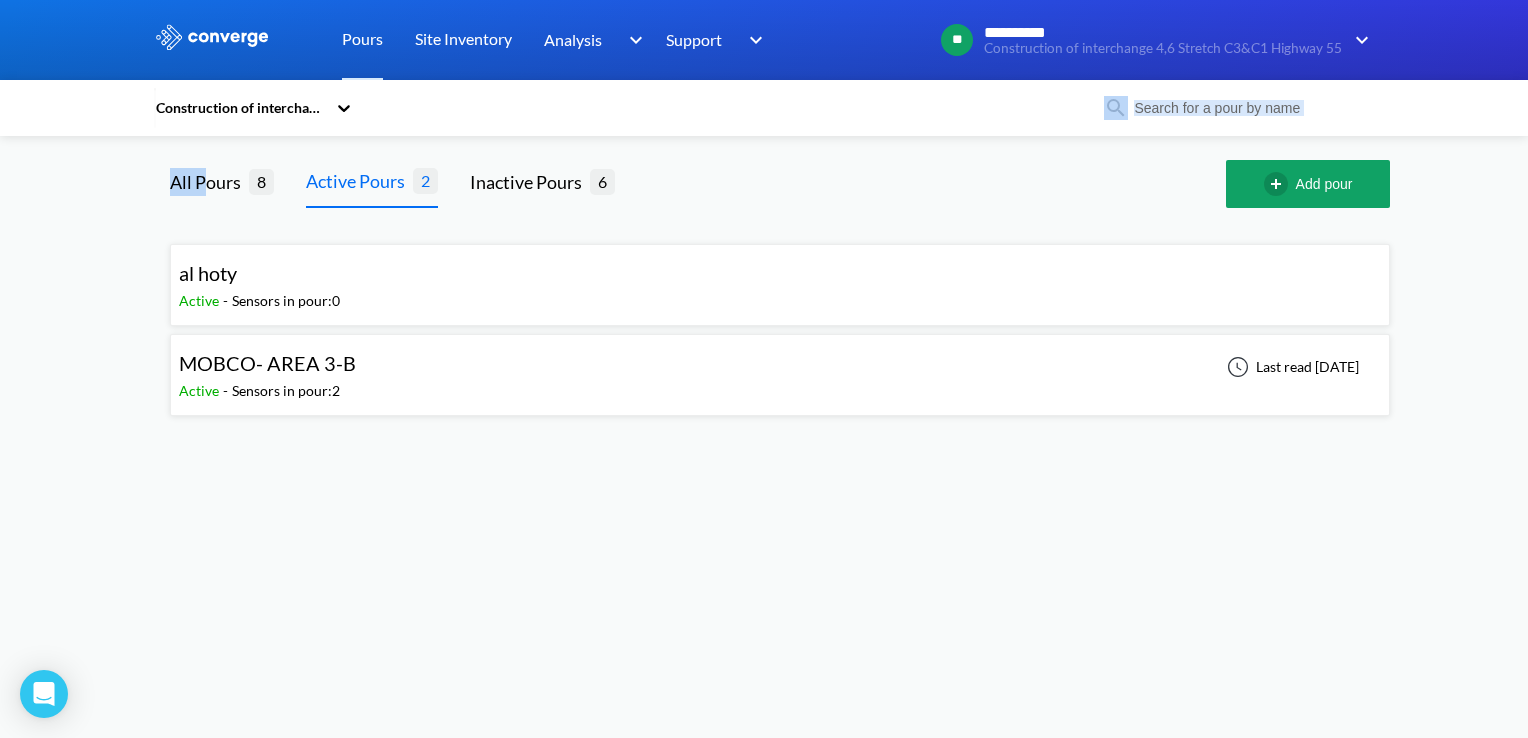 click on "Construction of interchange 4,6 Stretch C3&C1 Highway 55 All Pours 8 Active Pours 2 Inactive Pours 6 Add pour al hoty Active  -  Sensors in pour:  0 MOBCO- AREA 3-B  Active  -  Sensors in pour:  2 Last read [DATE]" at bounding box center [764, 284] 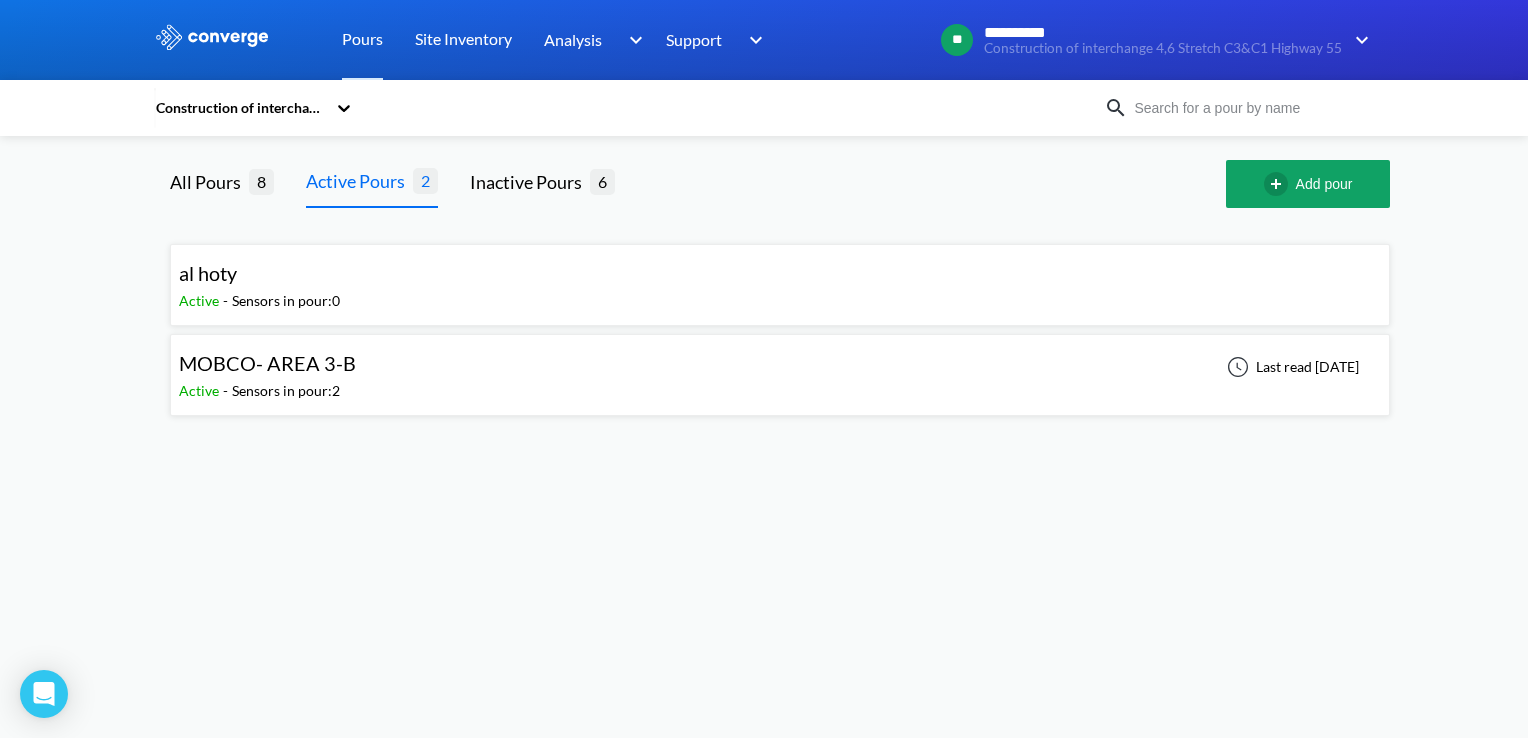 drag, startPoint x: 207, startPoint y: 136, endPoint x: 173, endPoint y: 21, distance: 119.92081 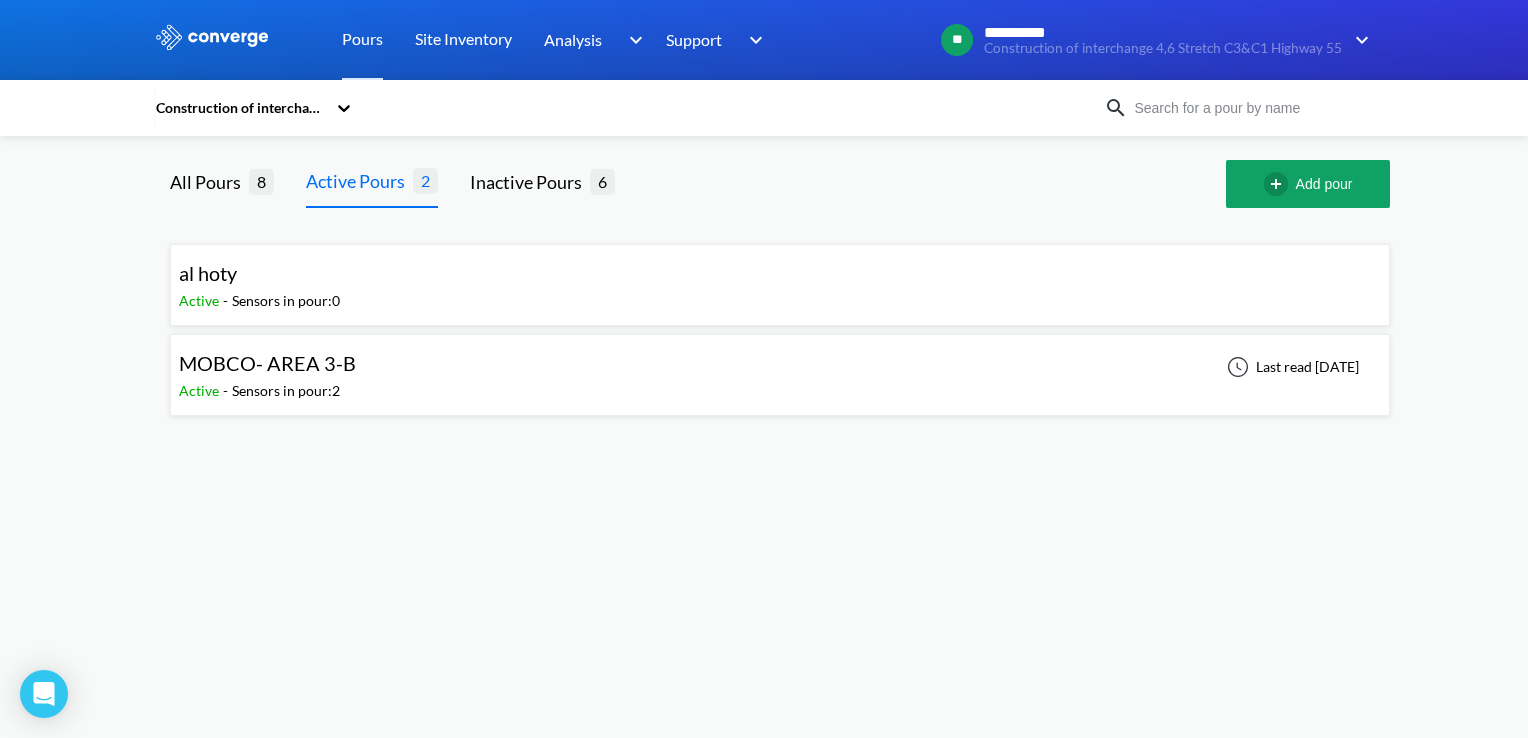 click at bounding box center [764, 40] 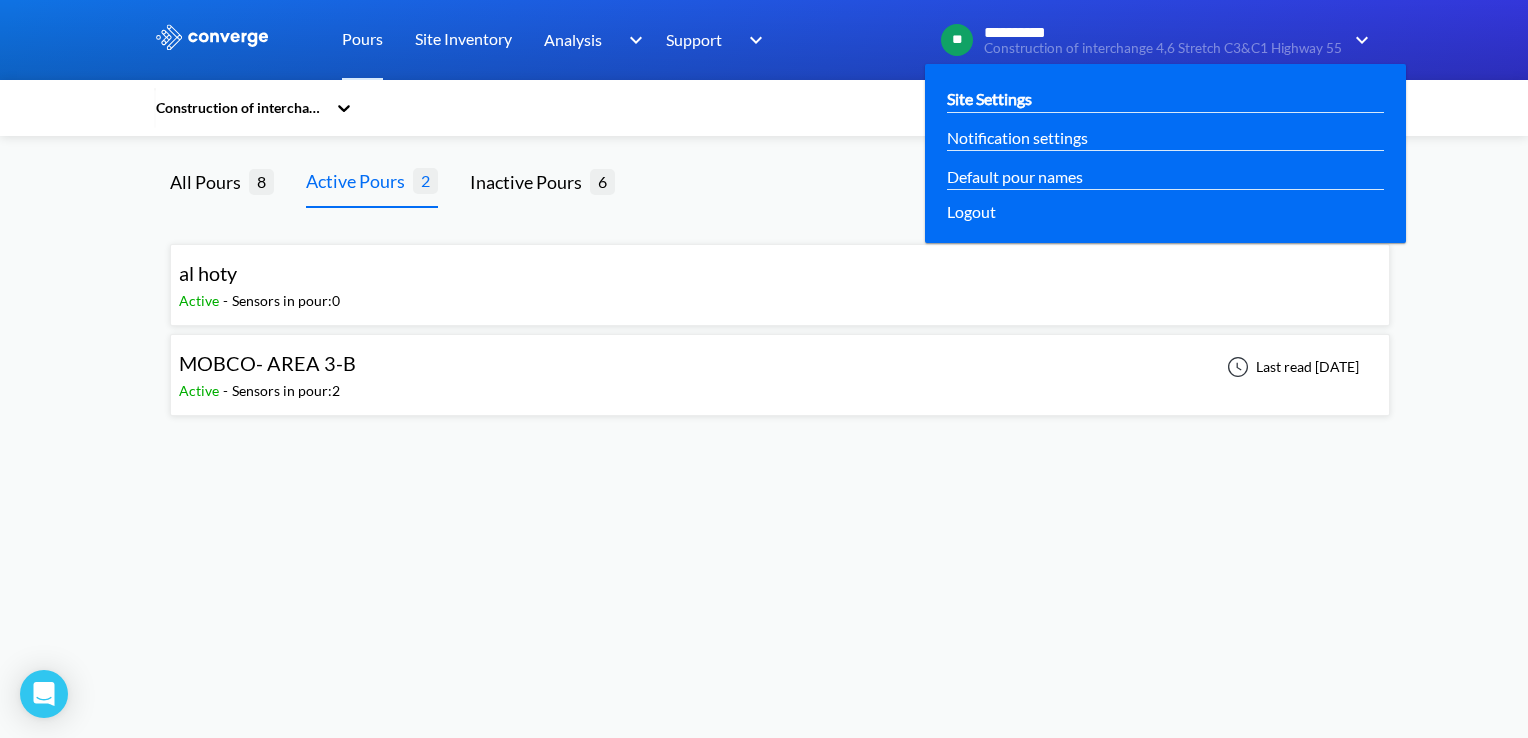 click on "Site Settings" at bounding box center (989, 98) 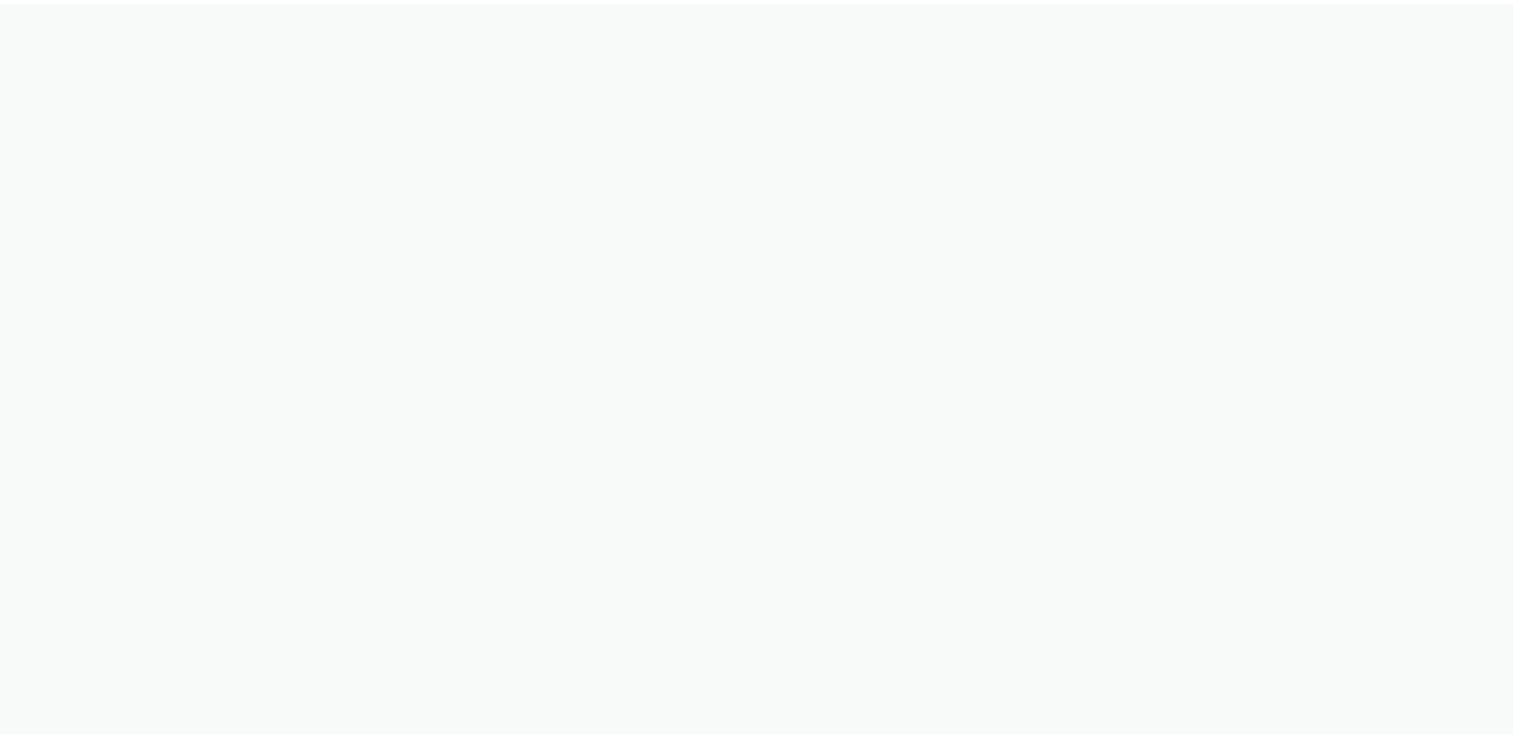 scroll, scrollTop: 0, scrollLeft: 0, axis: both 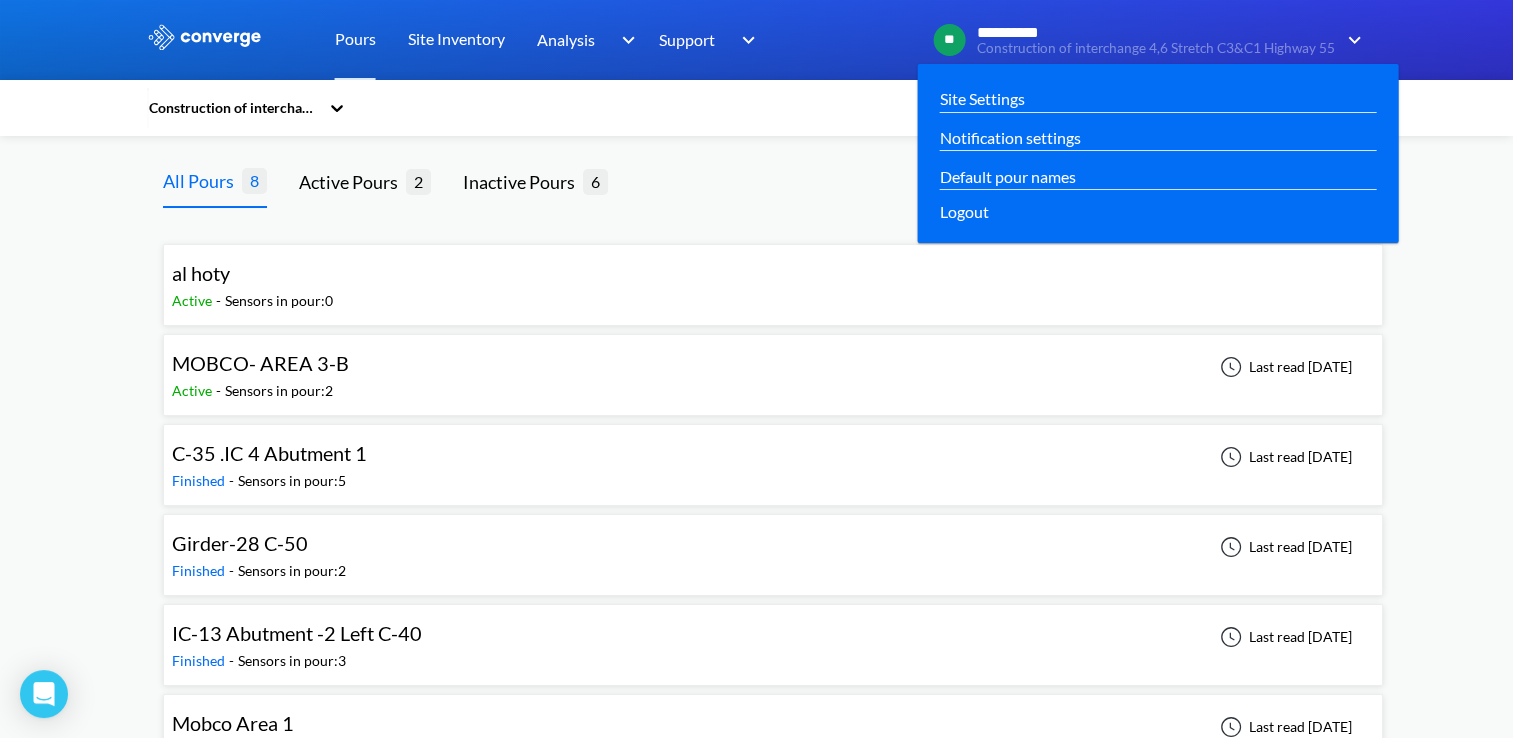 click on "Construction of interchange 4,6 Stretch C3&C1 Highway 55" at bounding box center [1156, 48] 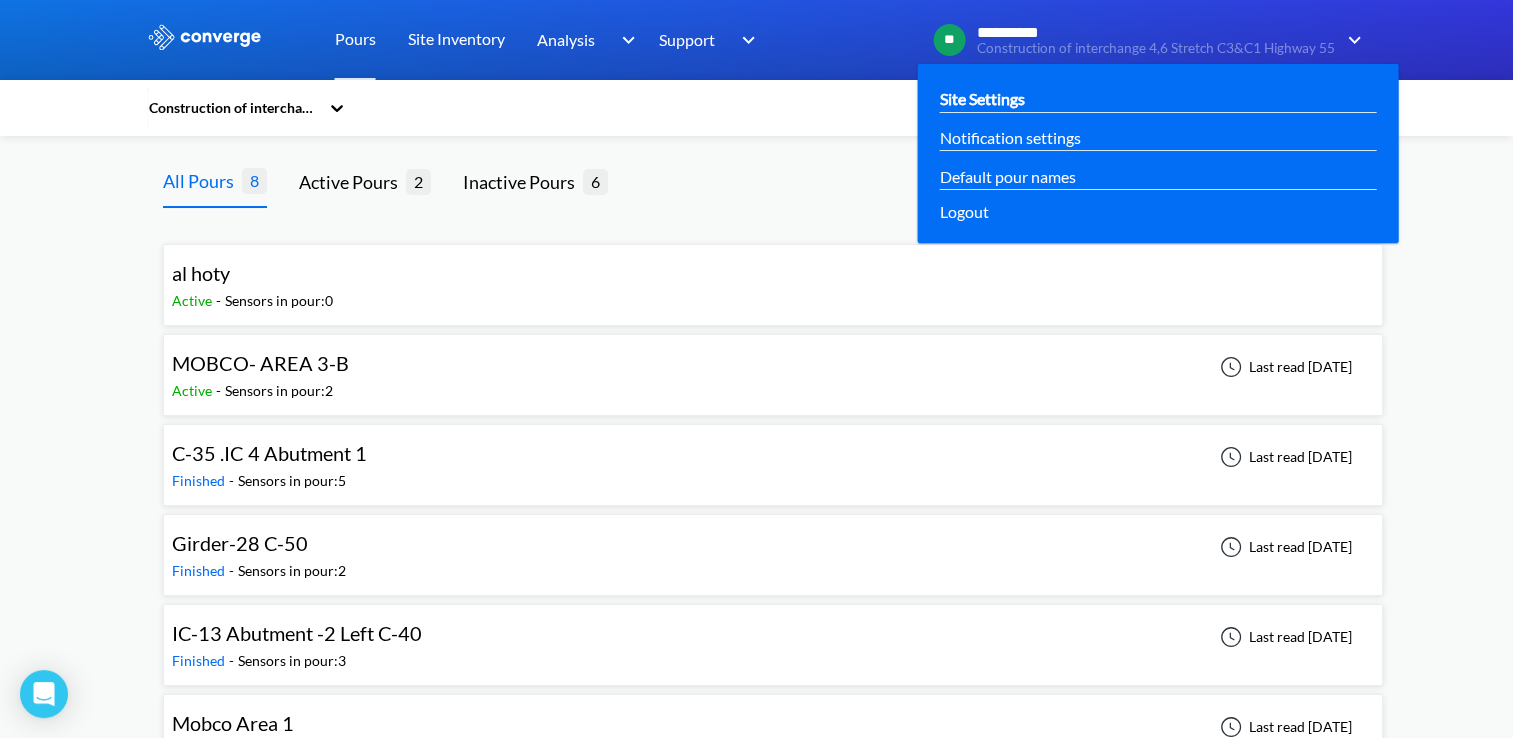 click on "Site Settings" at bounding box center (1158, 98) 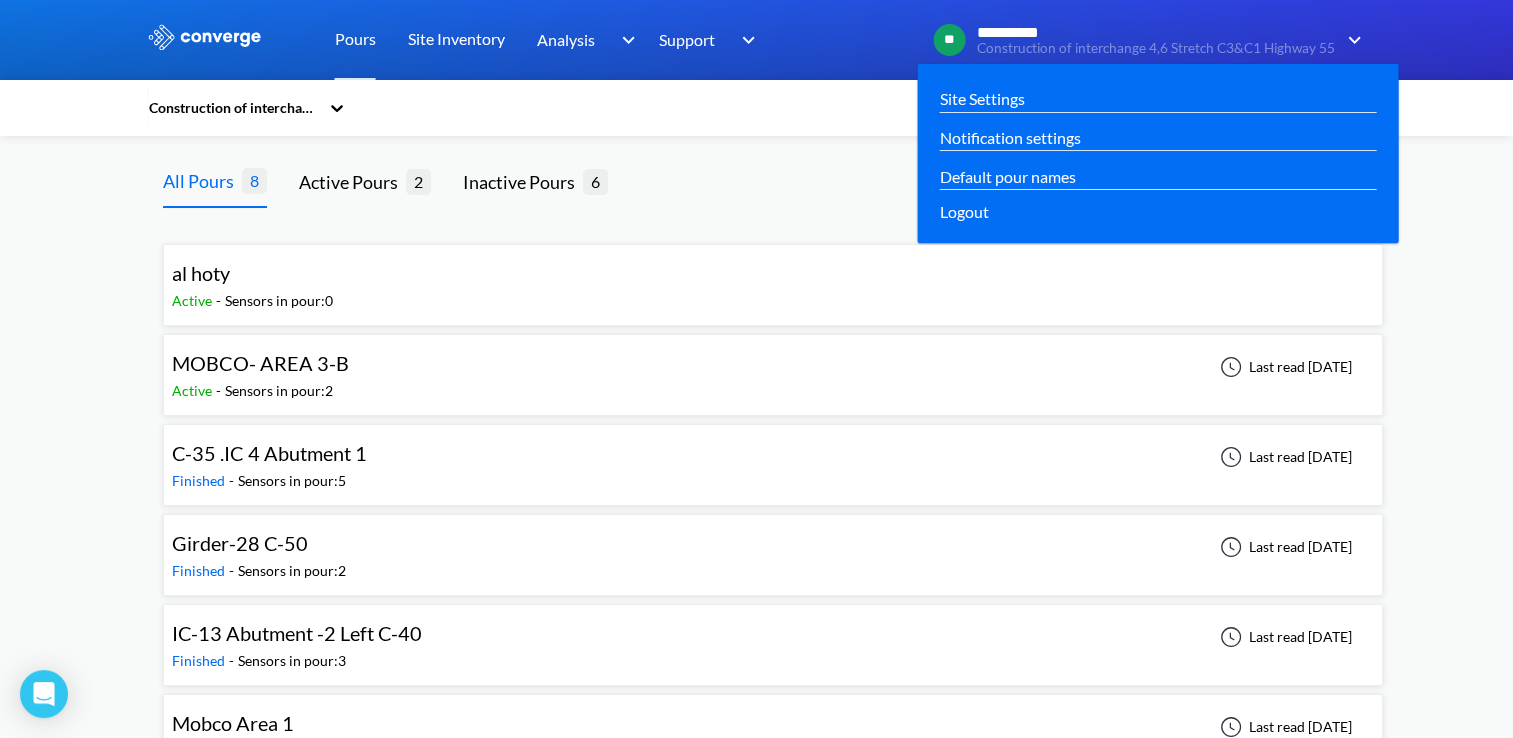click at bounding box center (1351, 40) 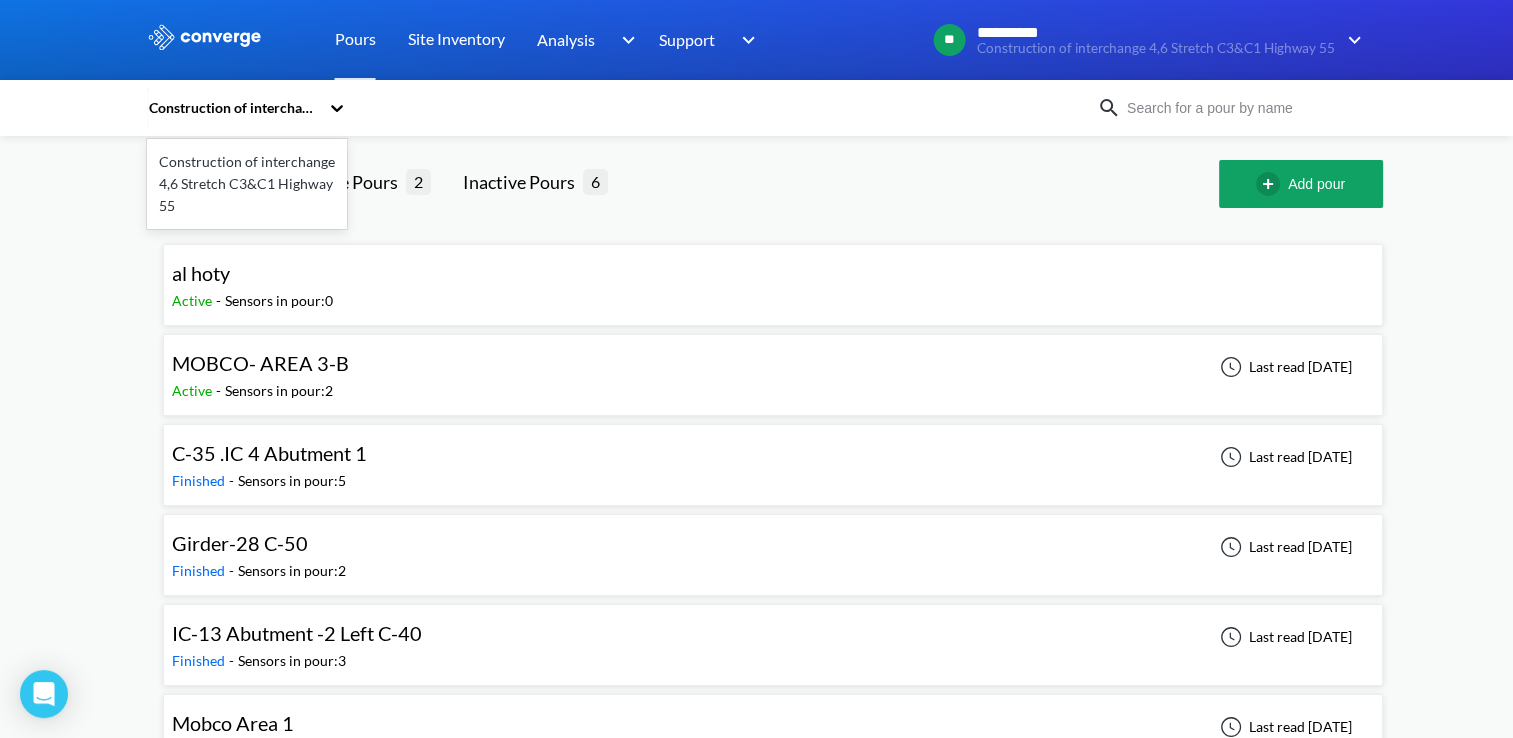 click on "Construction of interchange 4,6 Stretch C3&C1 Highway 55" at bounding box center [233, 108] 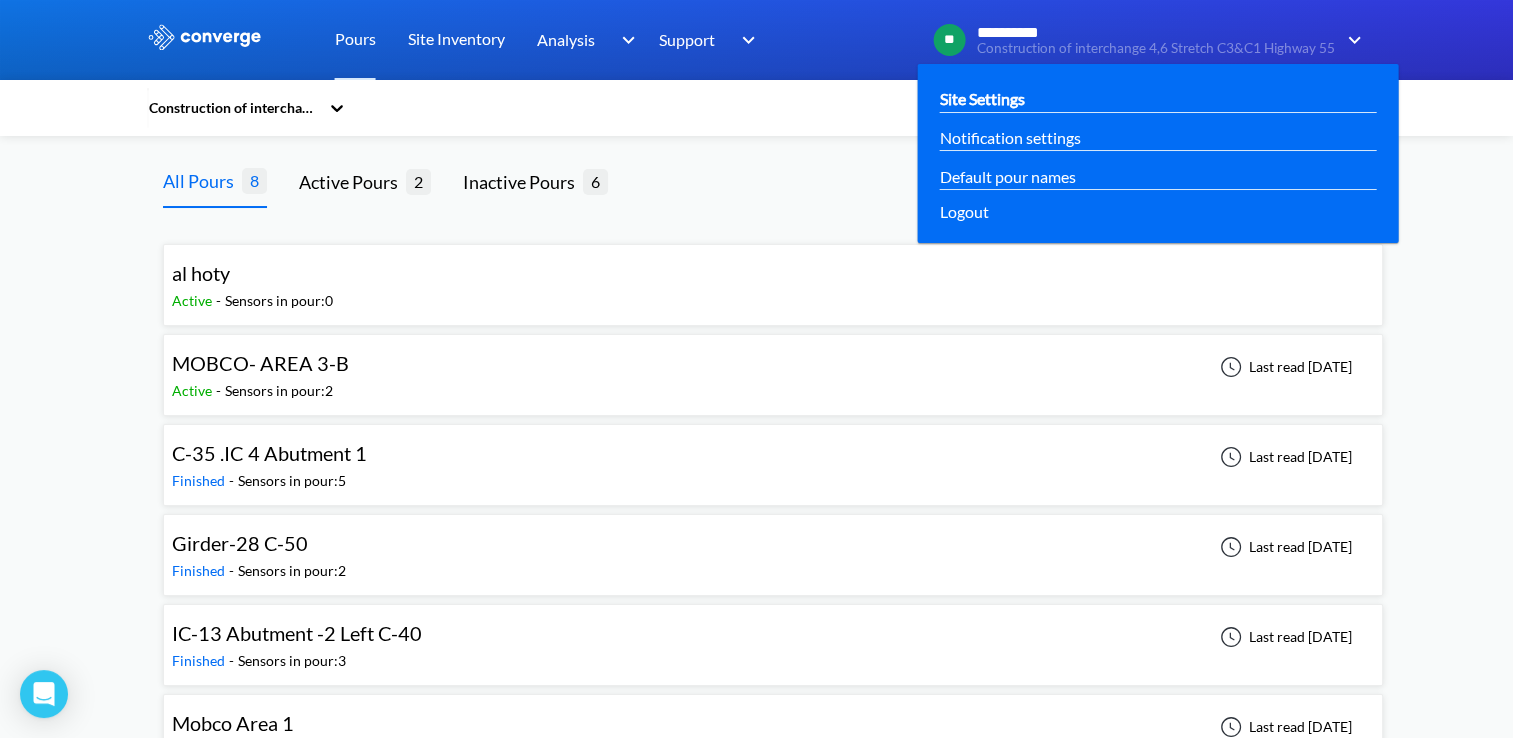 click on "Site Settings" at bounding box center (982, 98) 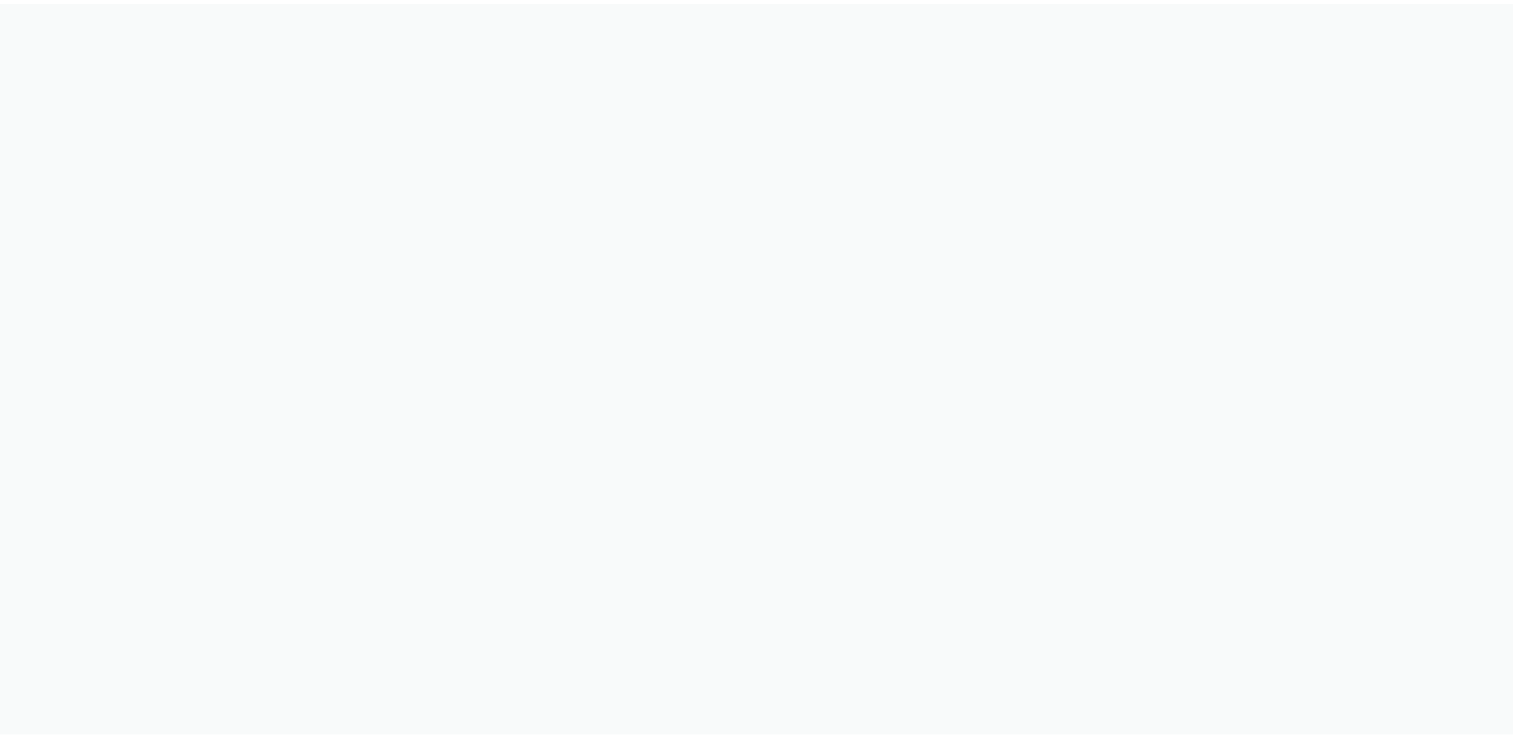 scroll, scrollTop: 0, scrollLeft: 0, axis: both 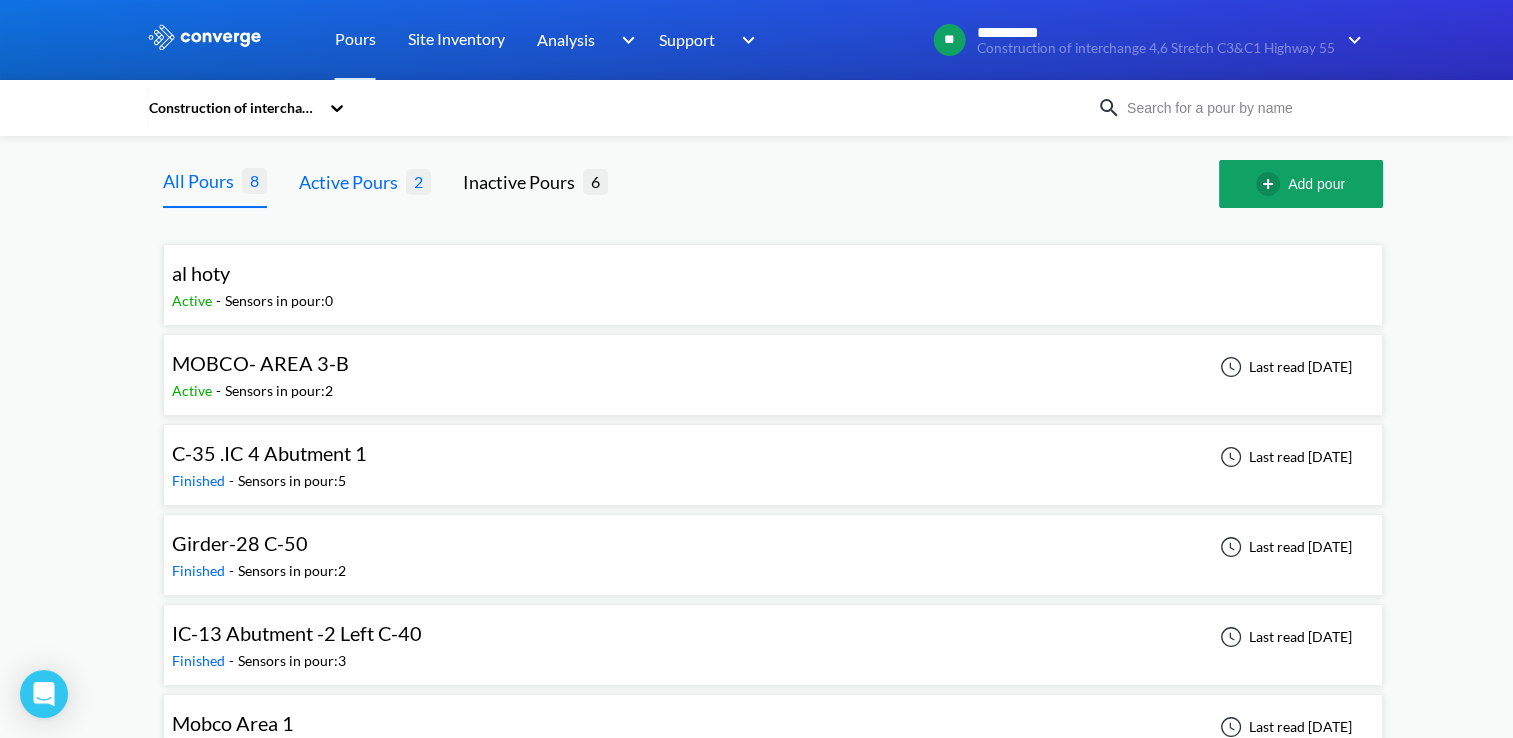 click on "Active Pours" at bounding box center [352, 182] 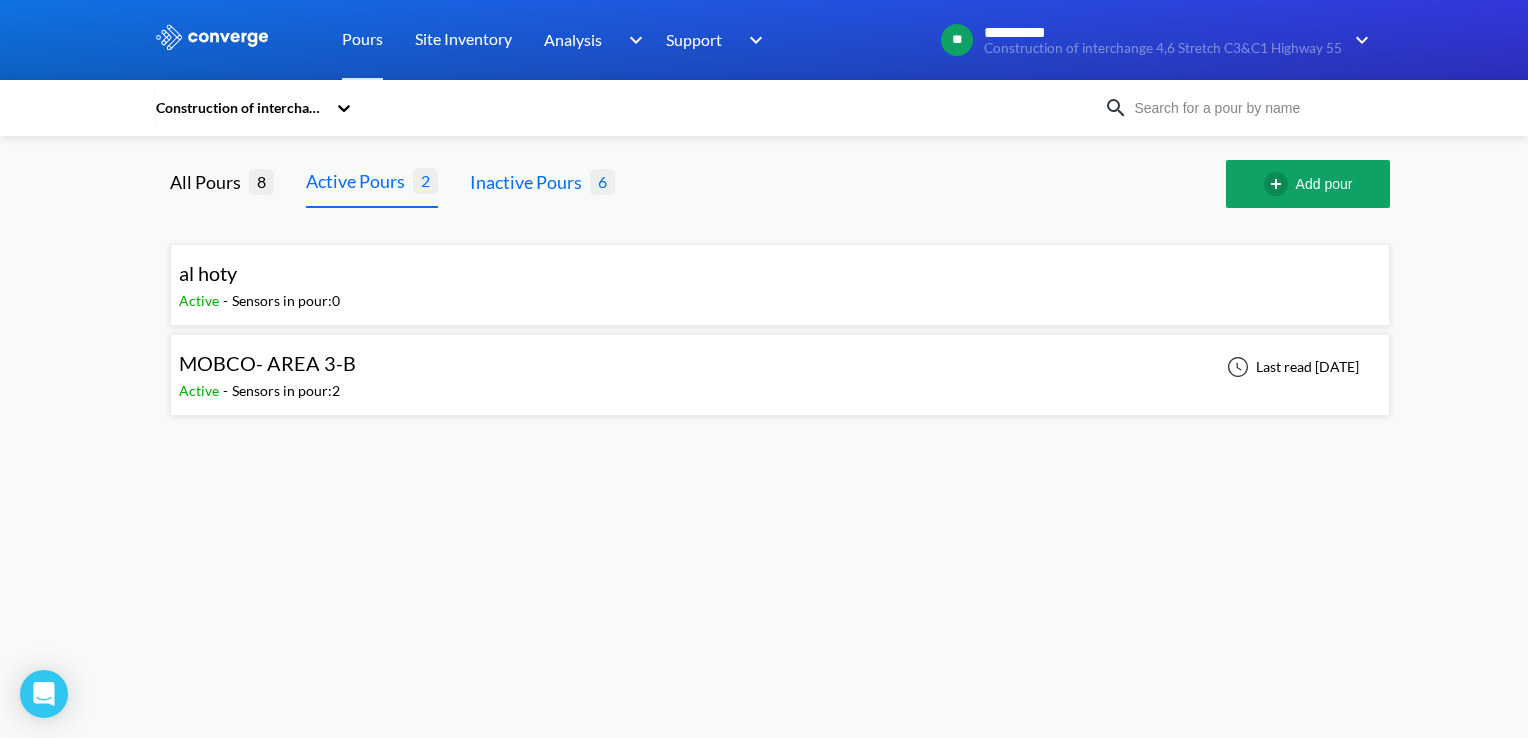 click on "Inactive Pours" at bounding box center [530, 182] 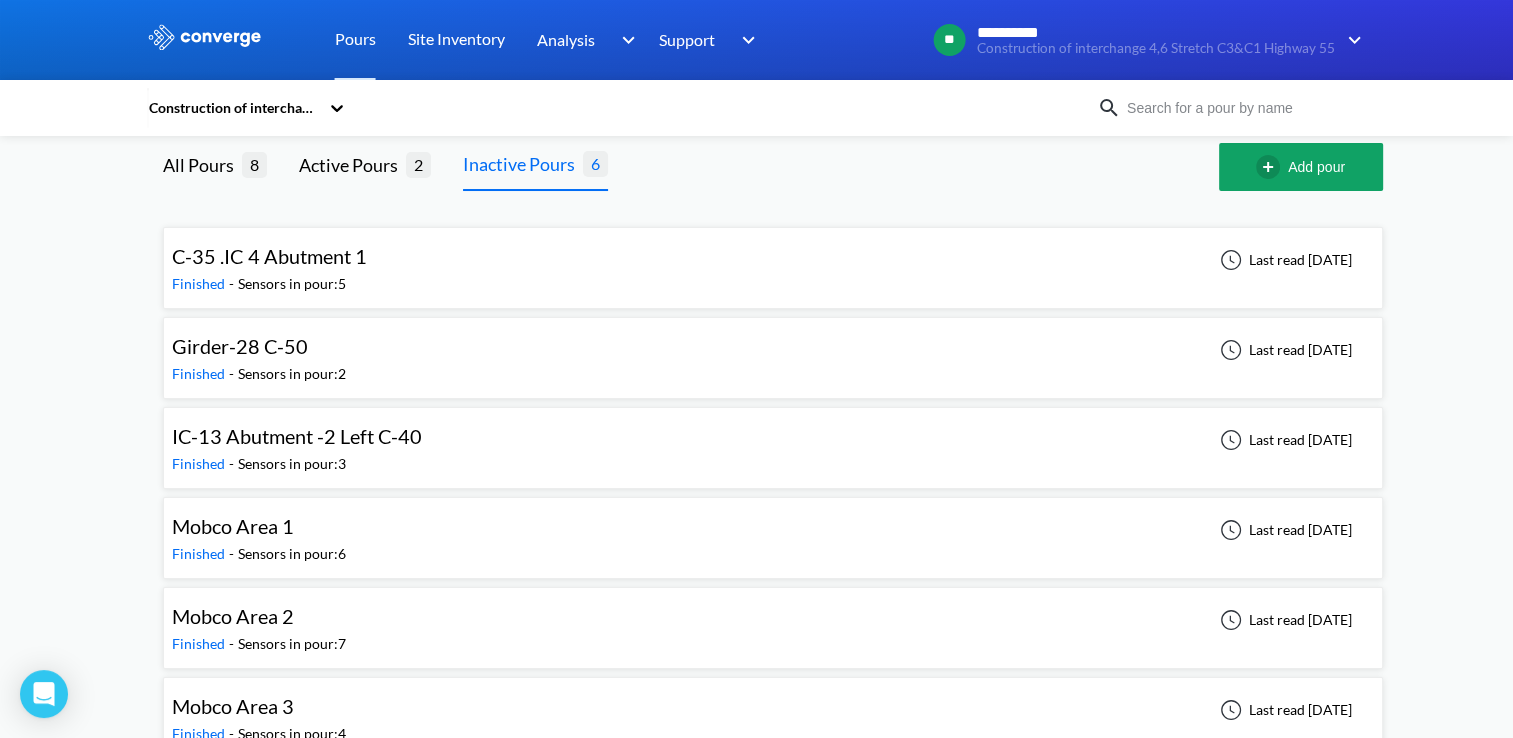 scroll, scrollTop: 0, scrollLeft: 0, axis: both 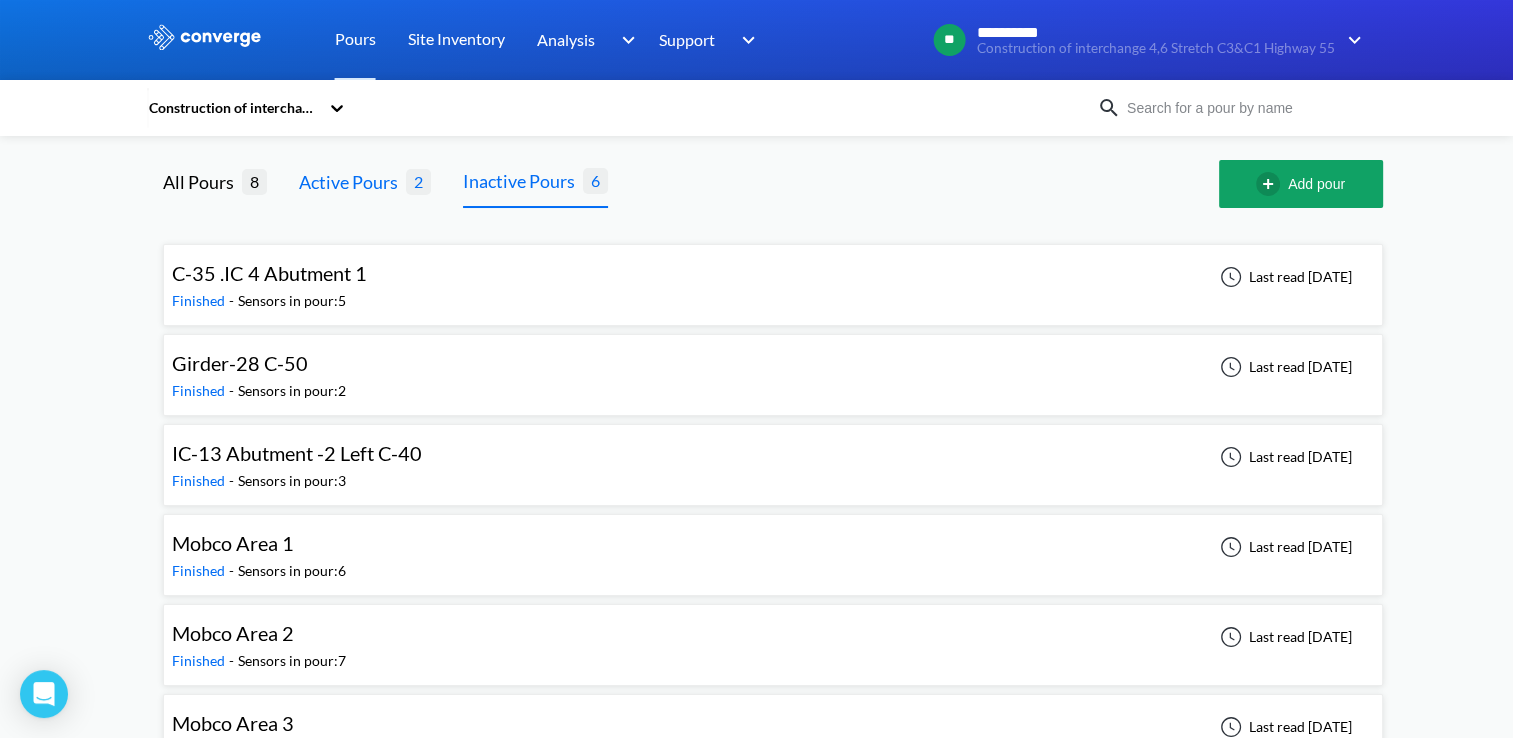 click on "Active Pours" at bounding box center [352, 182] 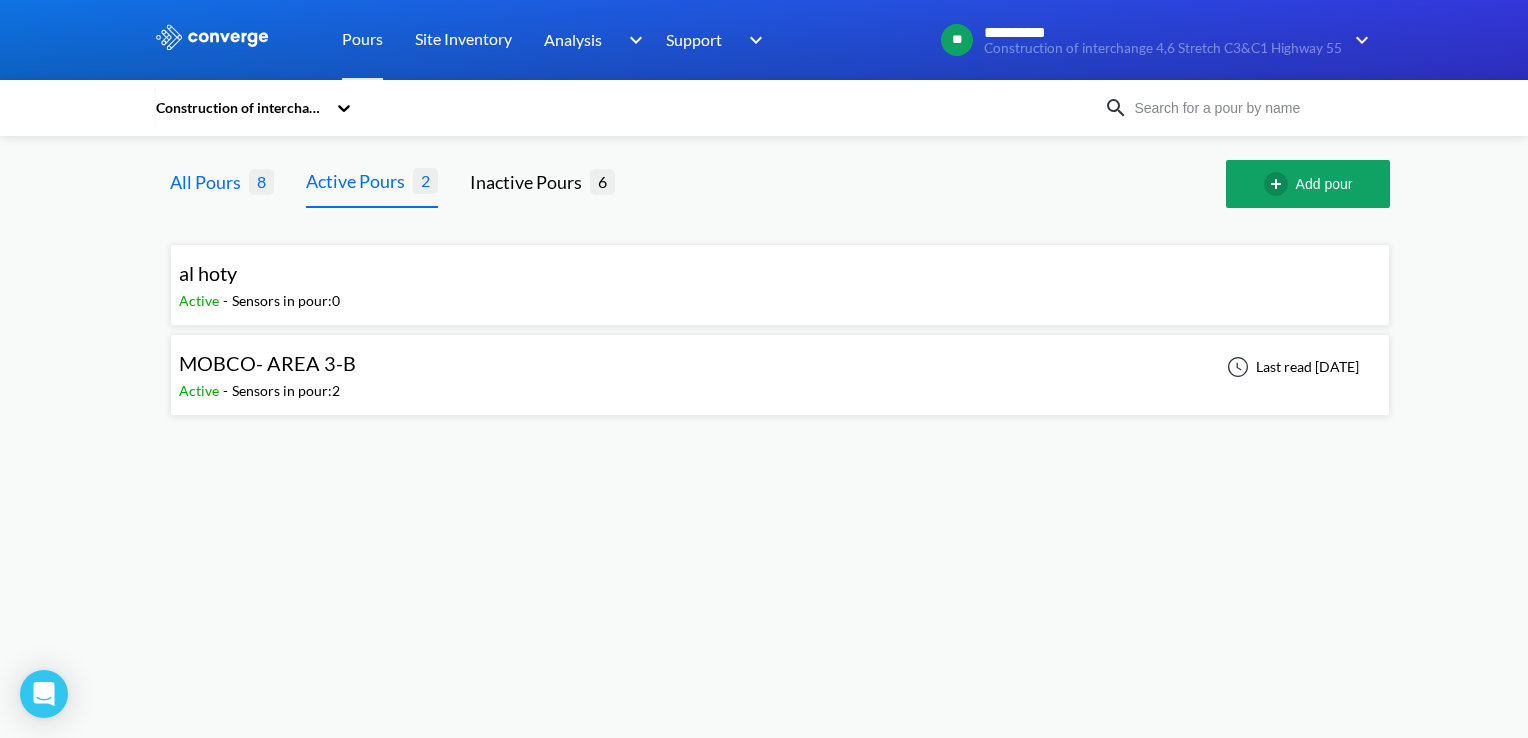 click on "All Pours" at bounding box center [209, 182] 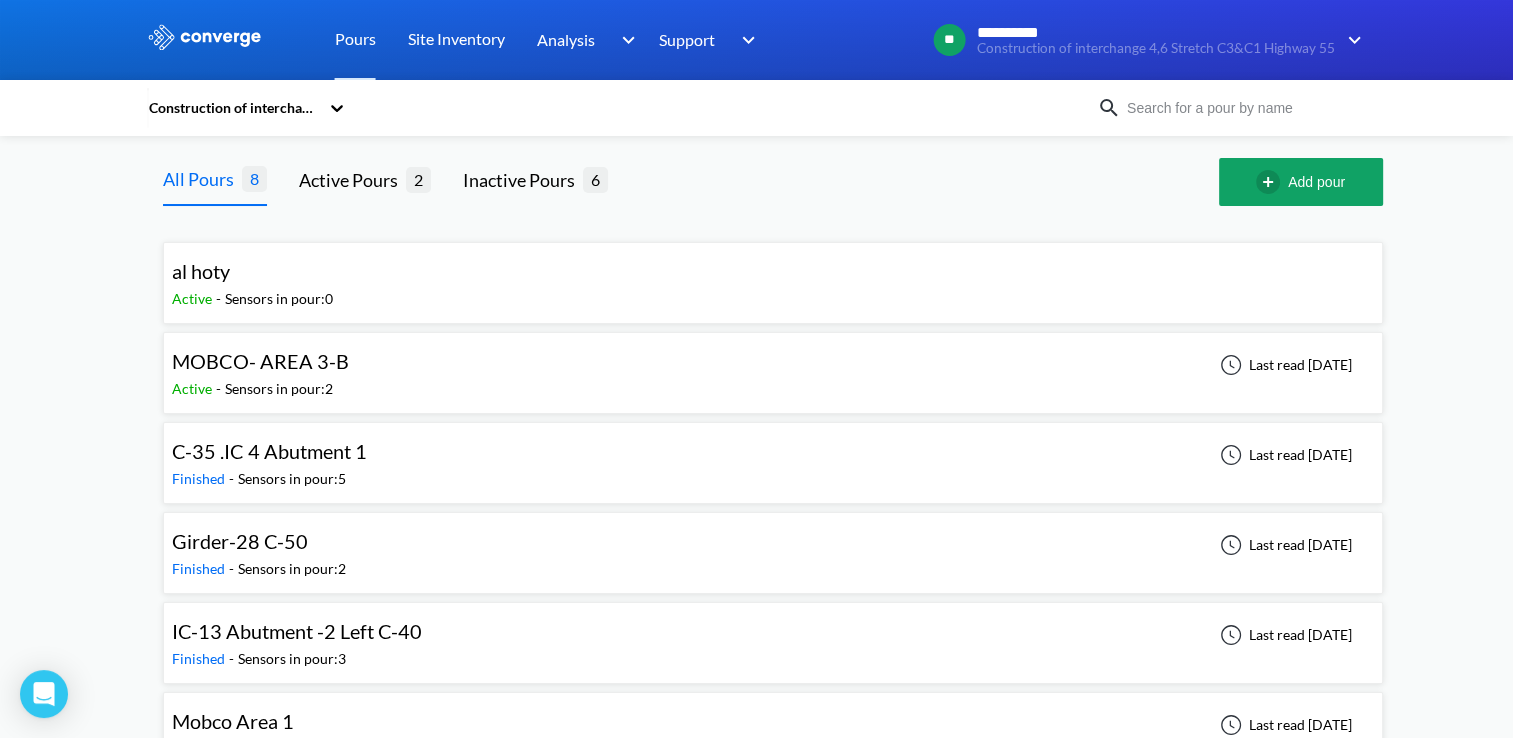 scroll, scrollTop: 0, scrollLeft: 0, axis: both 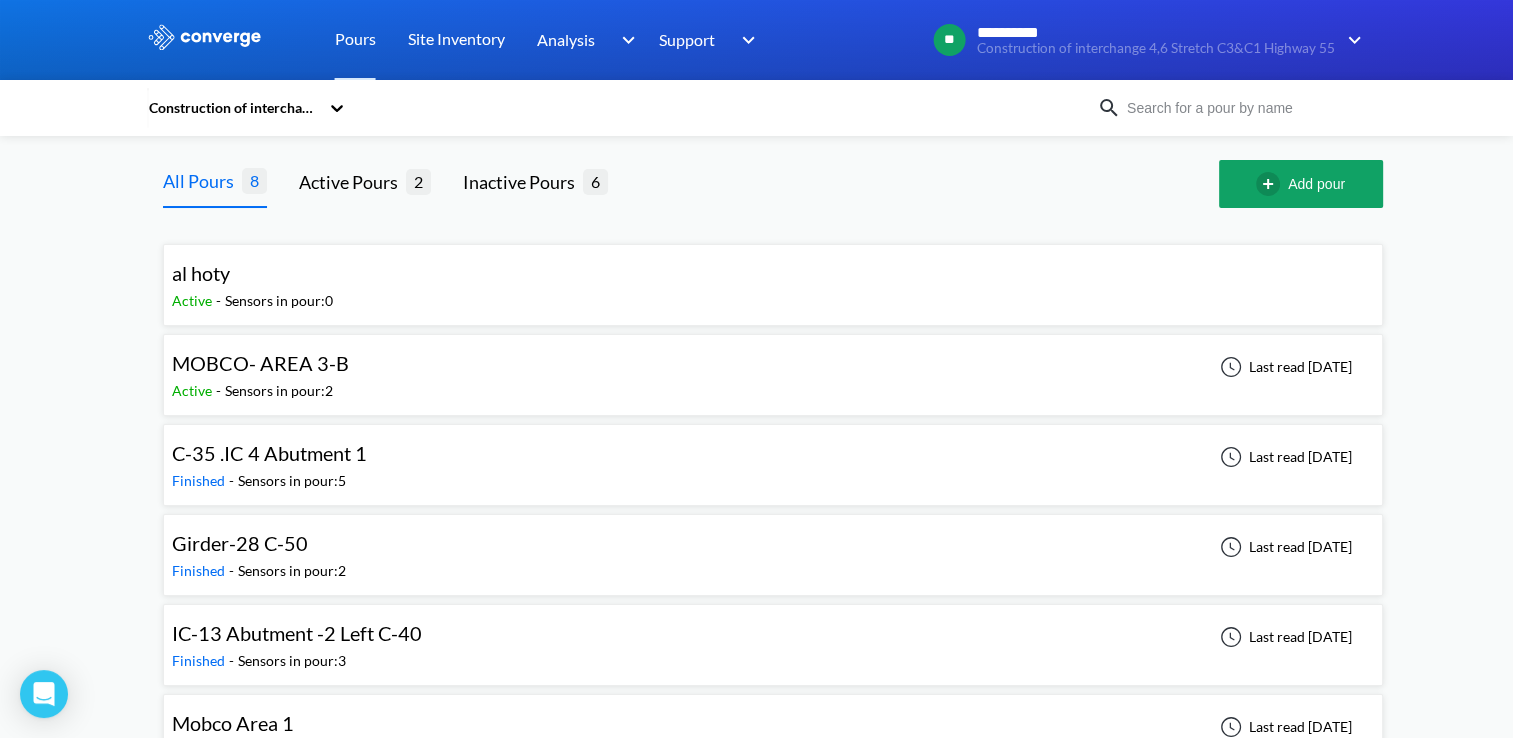 click on "al hoty" at bounding box center [252, 273] 